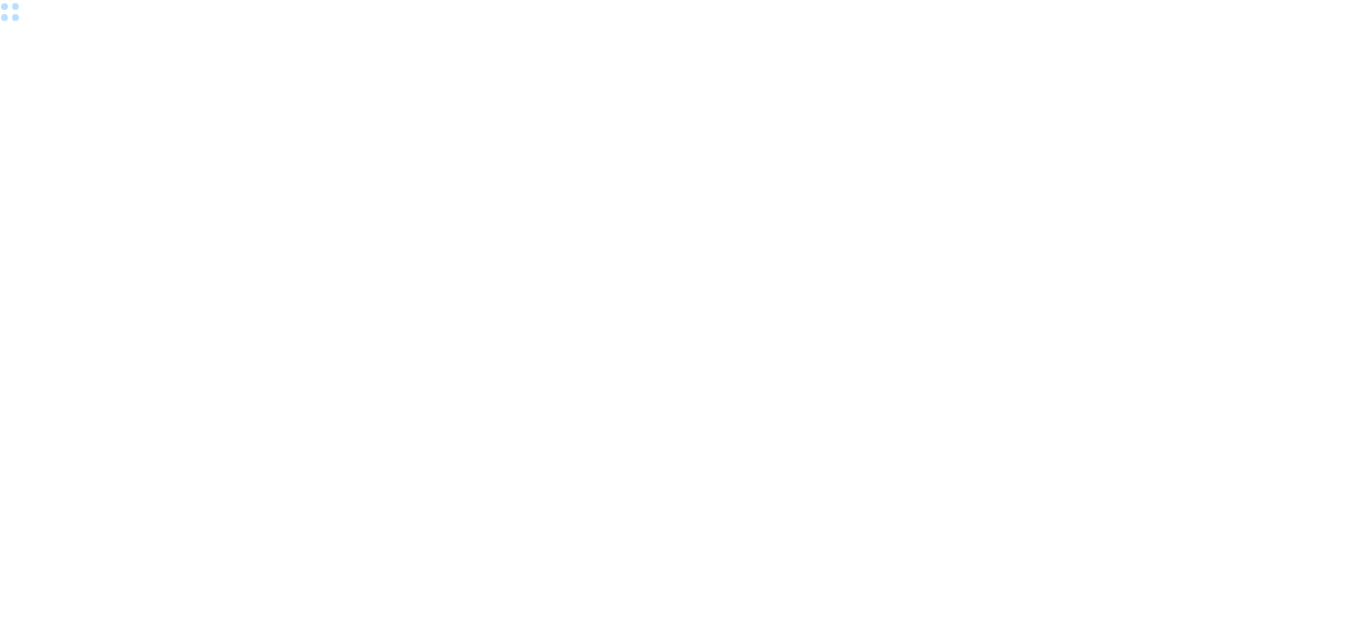 scroll, scrollTop: 0, scrollLeft: 0, axis: both 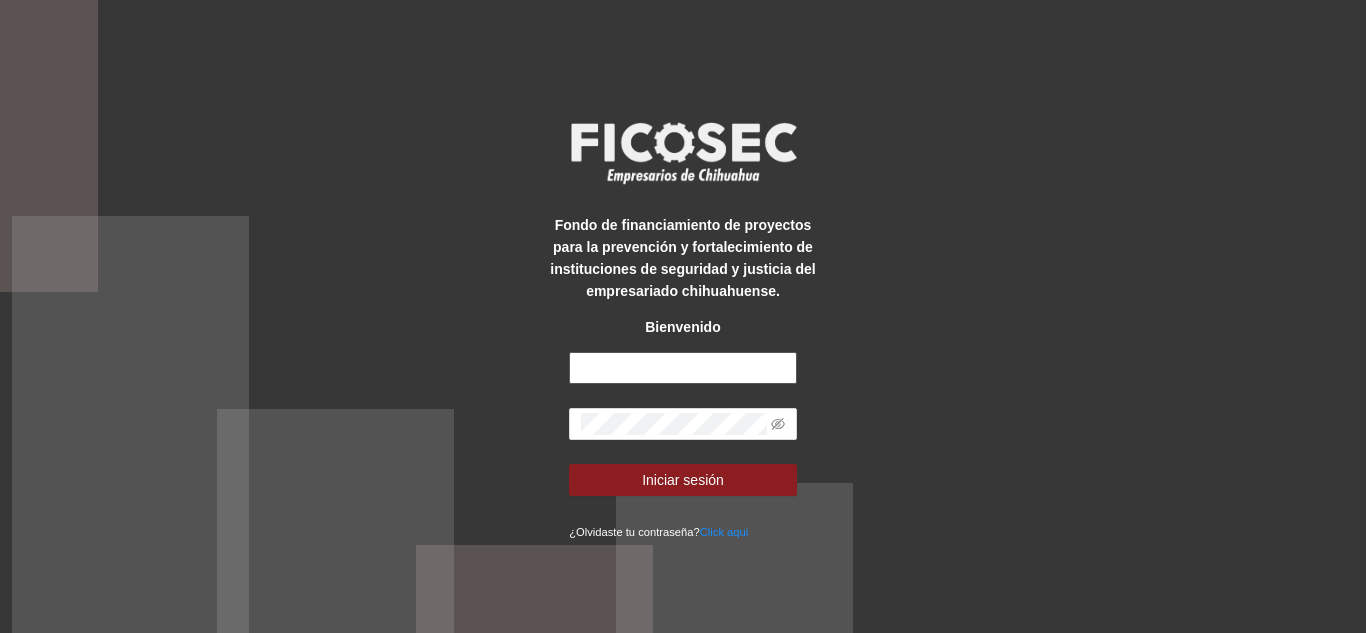 type on "**********" 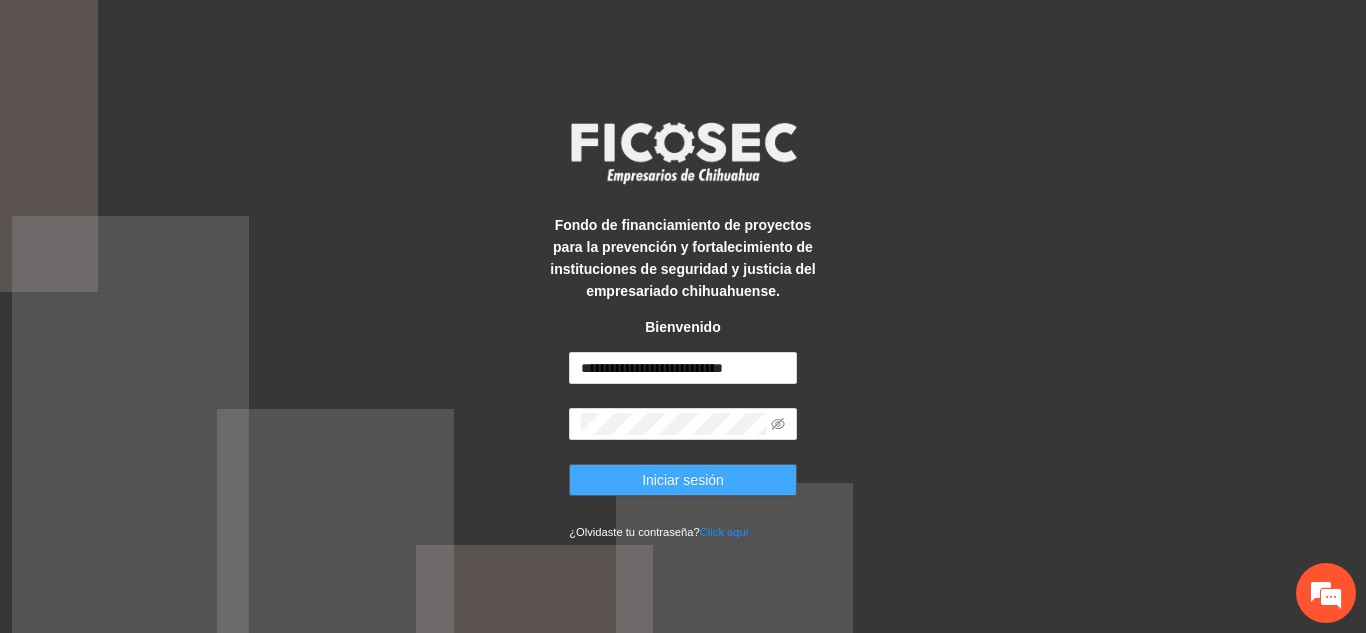 click on "Iniciar sesión" at bounding box center (683, 480) 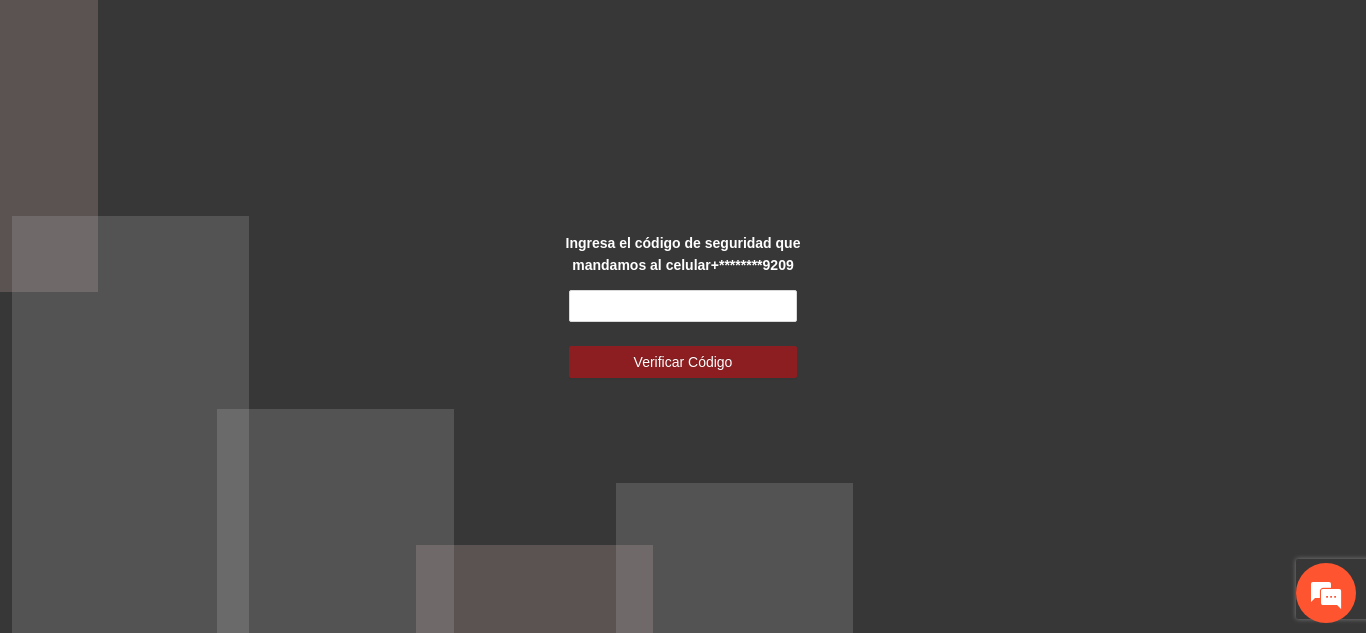 scroll, scrollTop: 0, scrollLeft: 0, axis: both 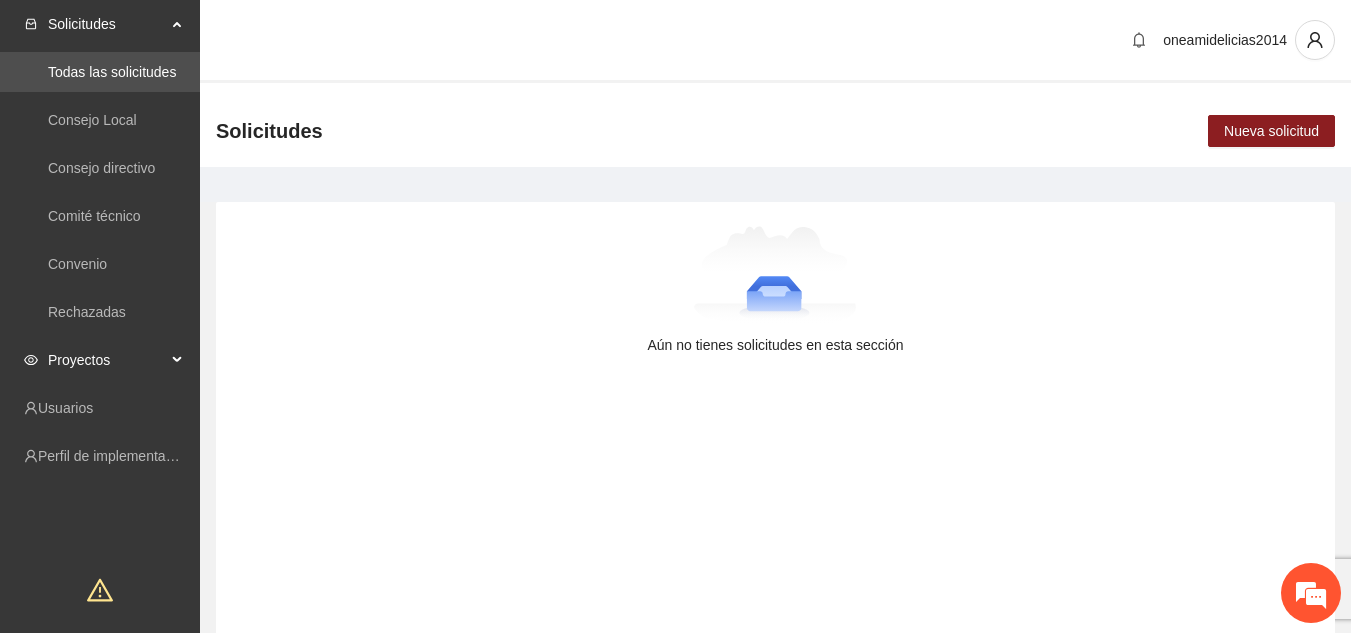 click on "Proyectos" at bounding box center (100, 360) 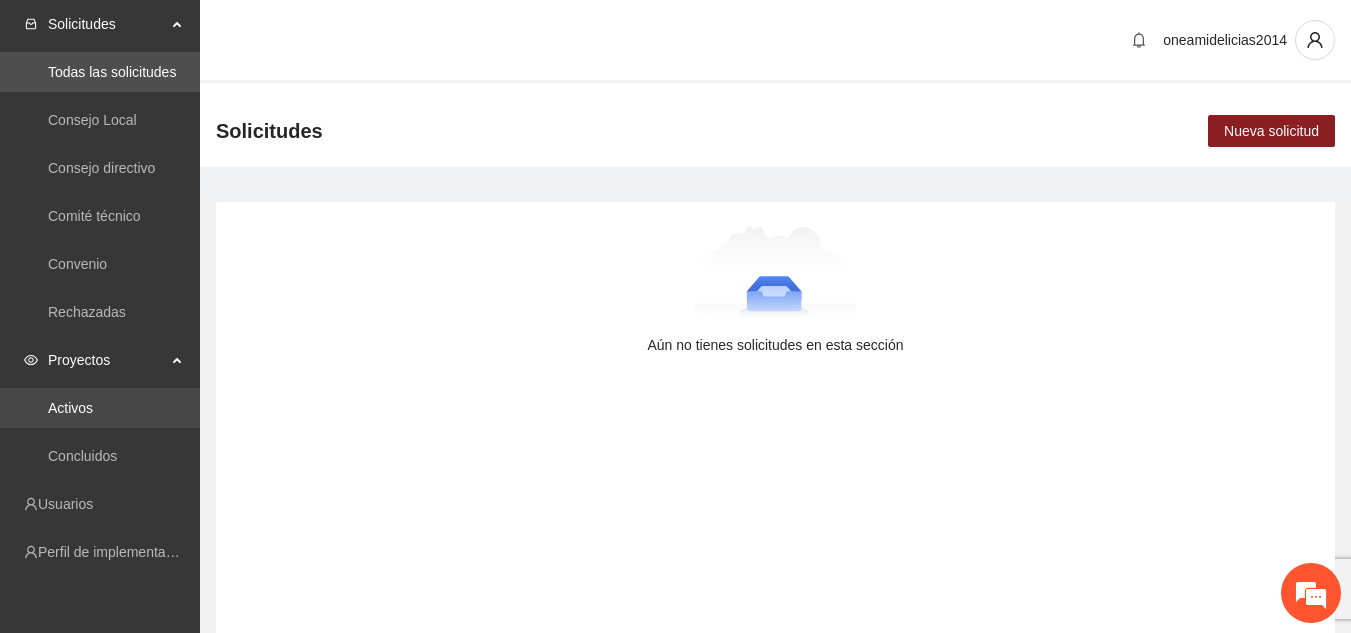 scroll, scrollTop: 0, scrollLeft: 0, axis: both 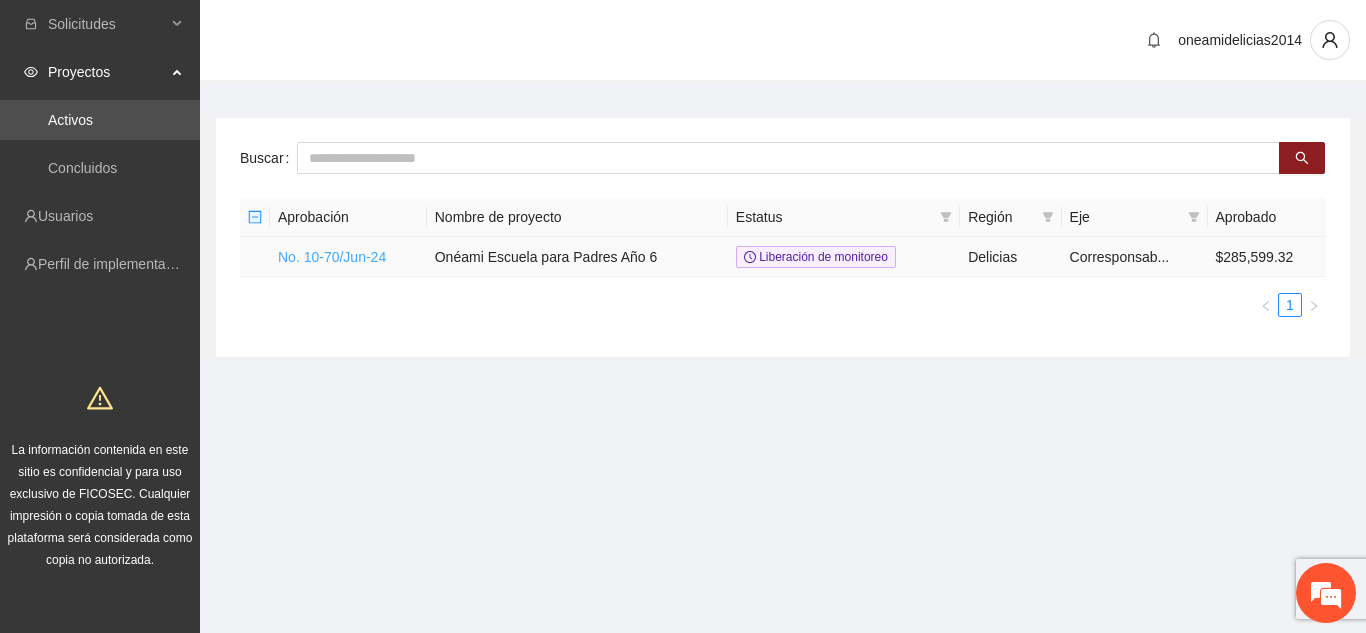 click on "No. 10-70/Jun-24" at bounding box center [332, 257] 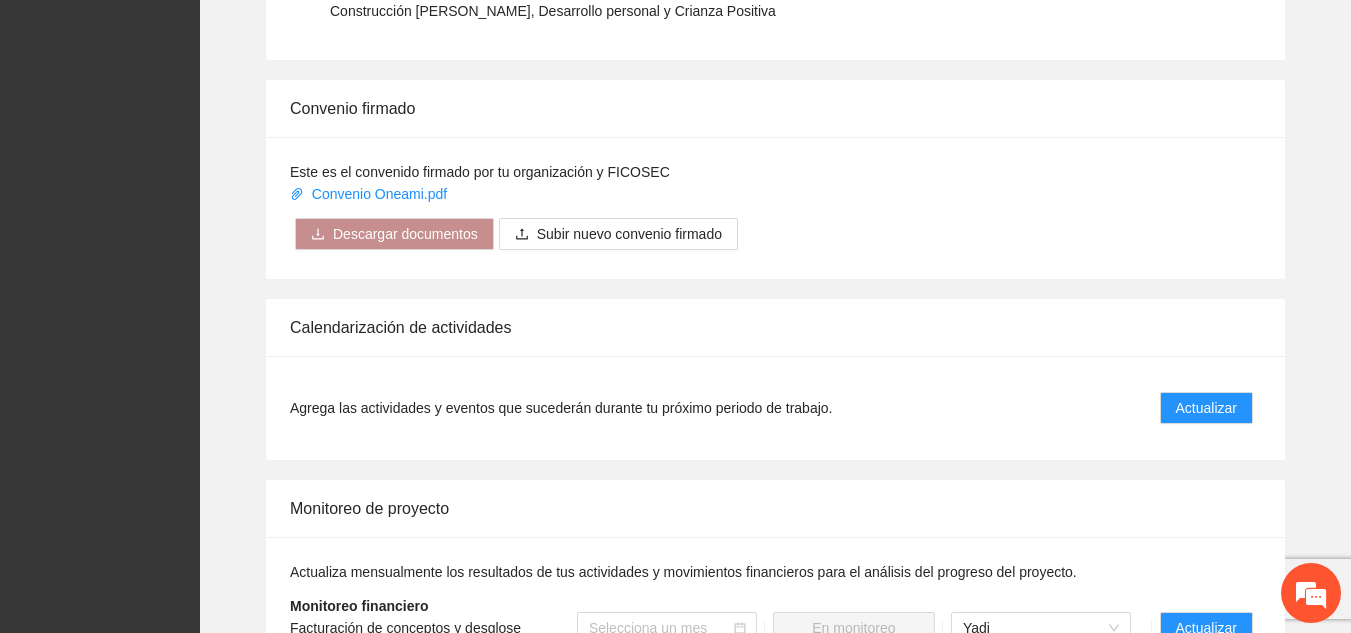 scroll, scrollTop: 1758, scrollLeft: 0, axis: vertical 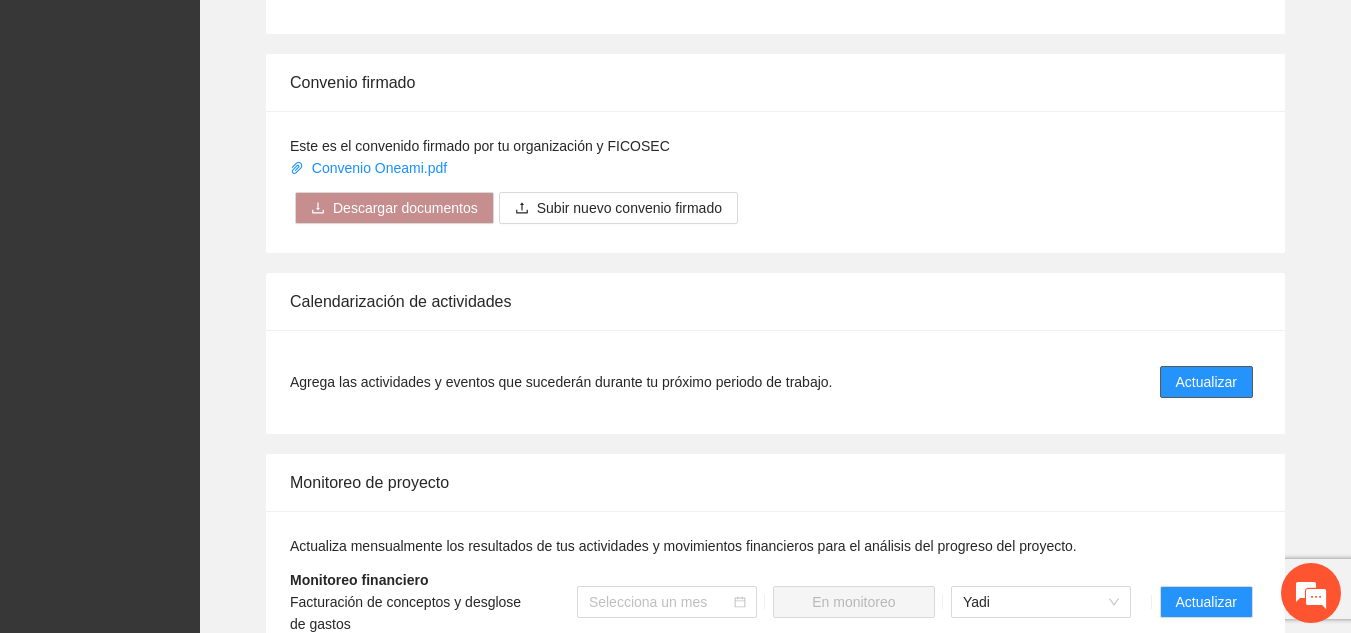 click on "Actualizar" at bounding box center (1206, 382) 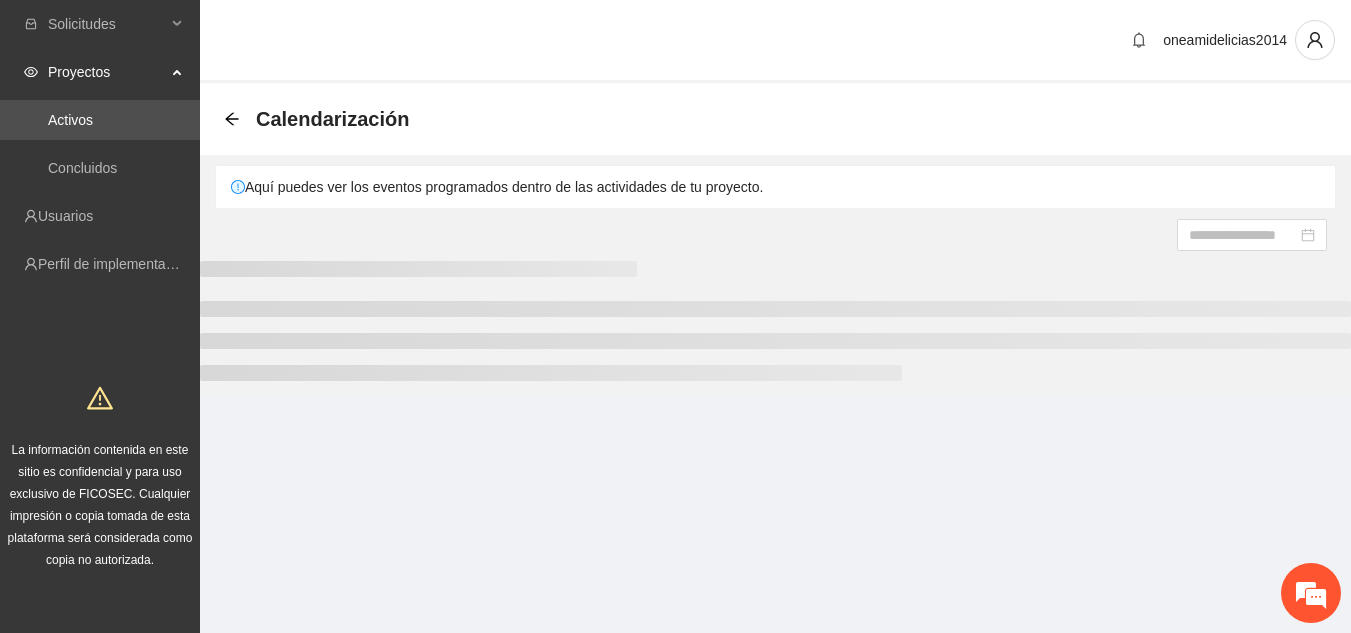 scroll, scrollTop: 0, scrollLeft: 0, axis: both 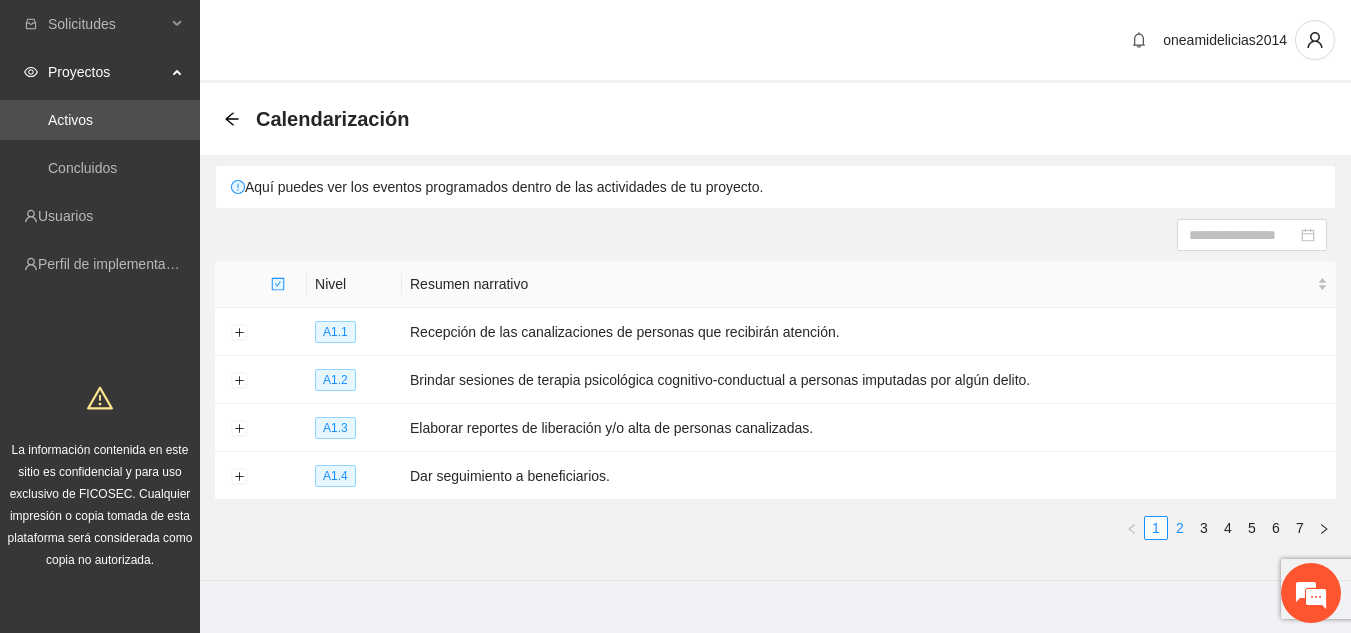 click on "2" at bounding box center [1180, 528] 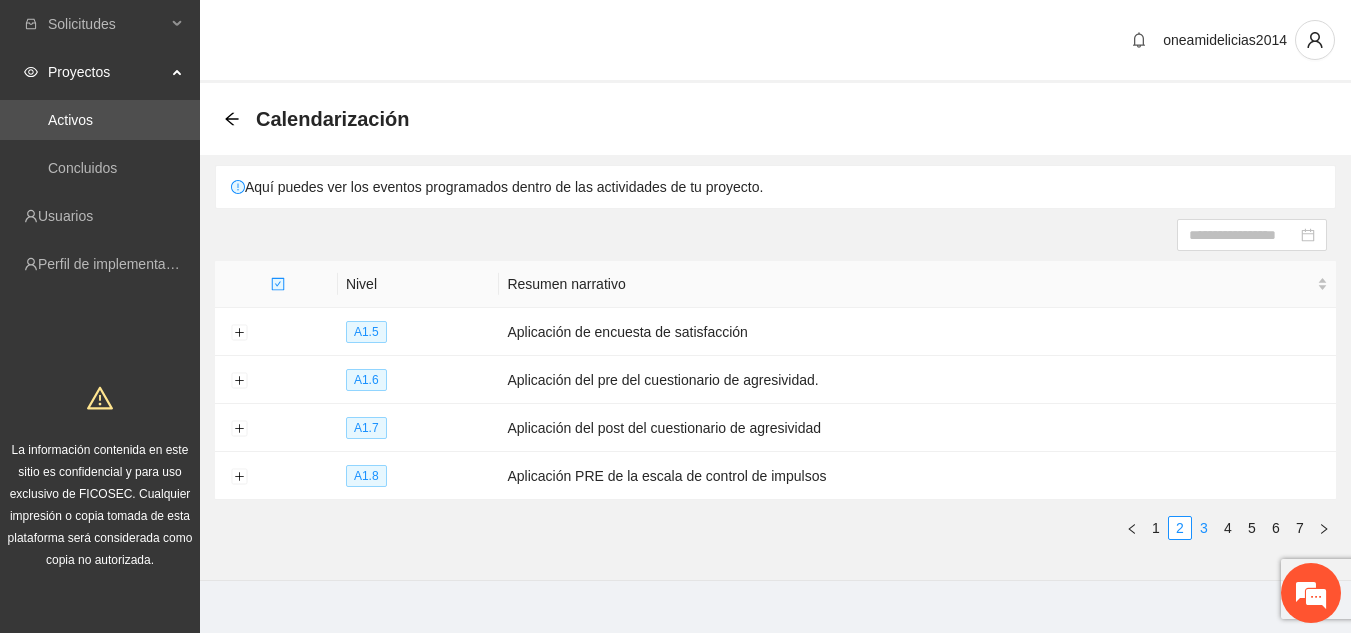 click on "3" at bounding box center [1204, 528] 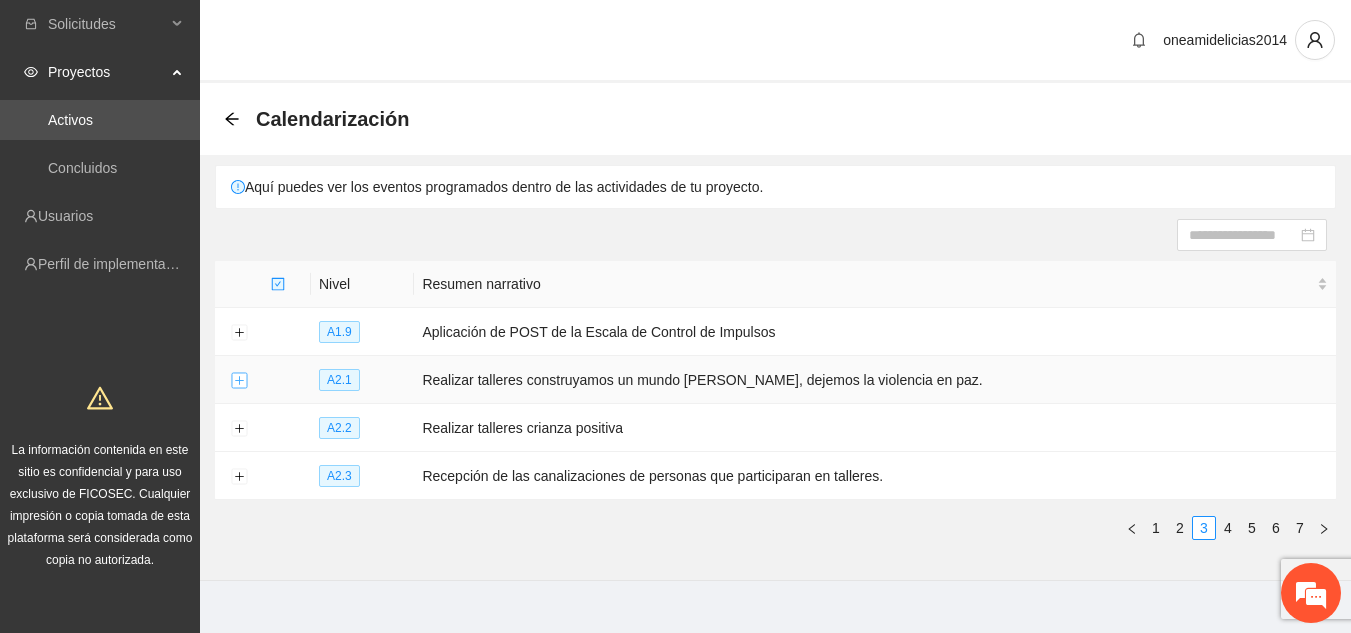 click at bounding box center [239, 381] 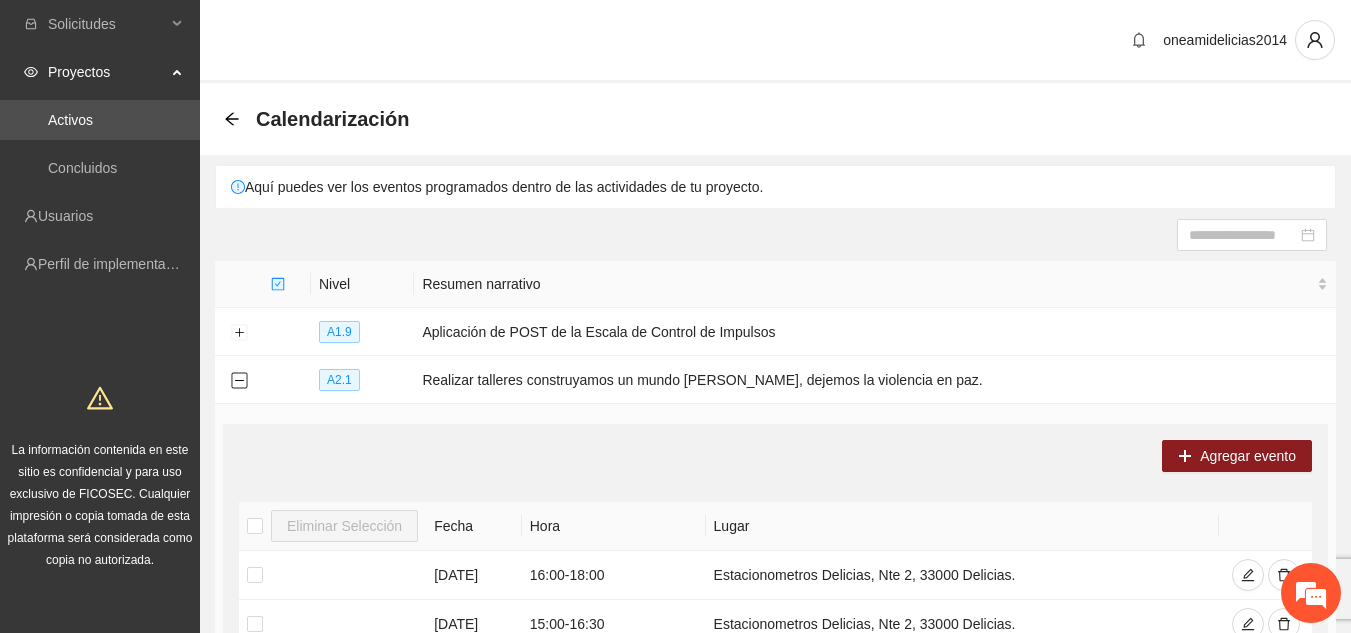 scroll, scrollTop: 40, scrollLeft: 0, axis: vertical 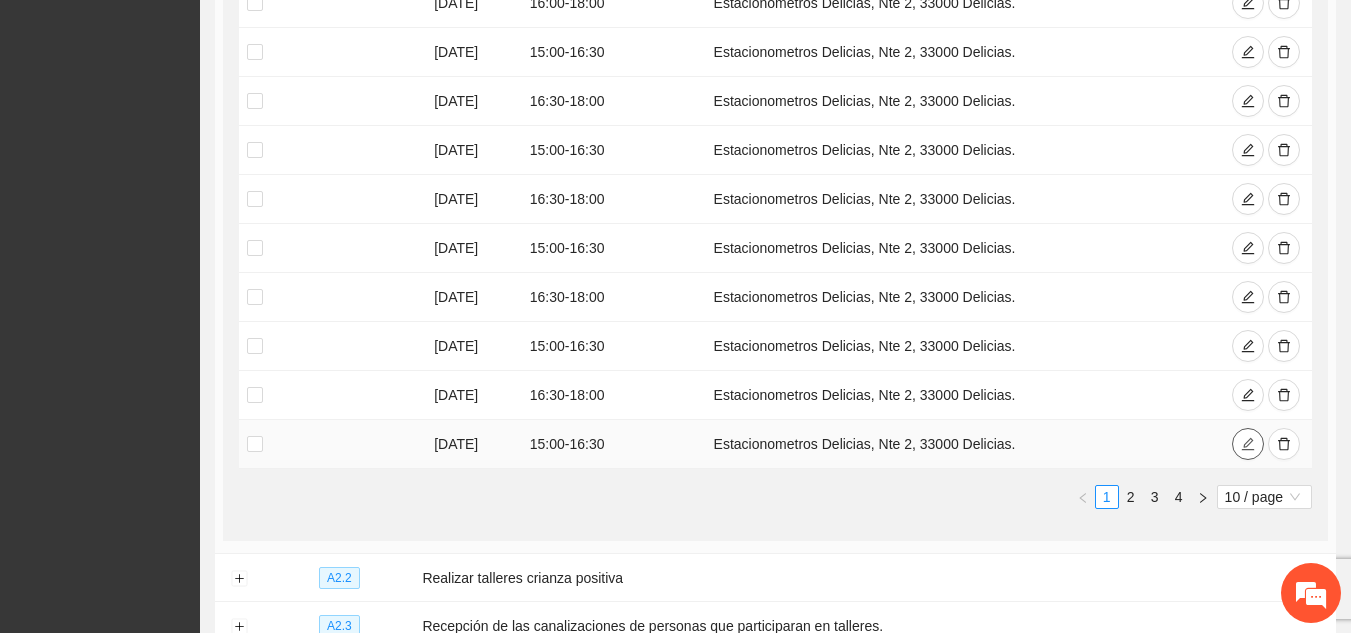 click 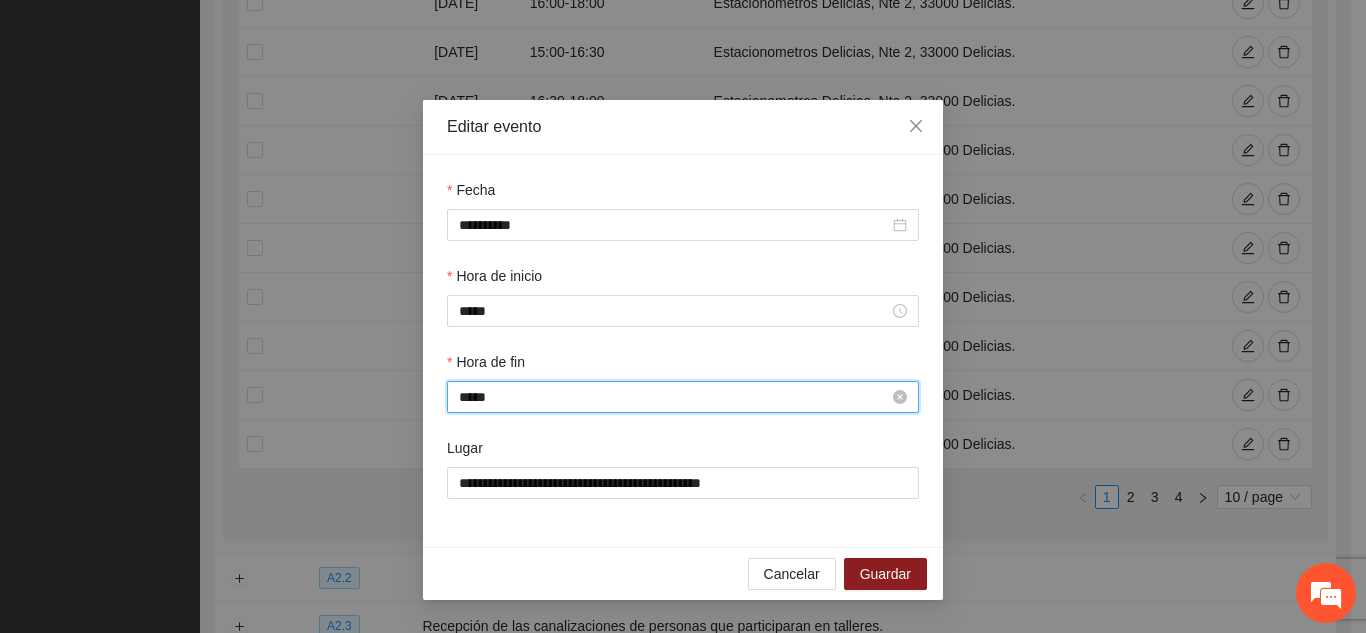 click on "*****" at bounding box center (674, 397) 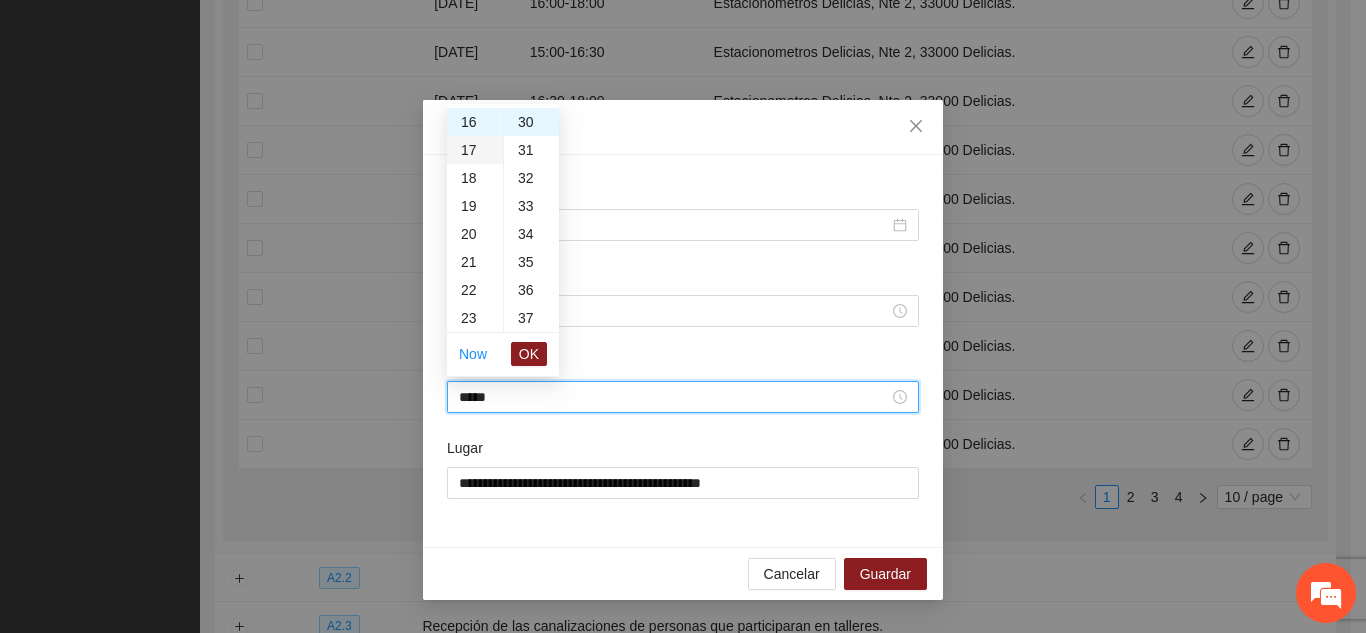 click on "17" at bounding box center [475, 150] 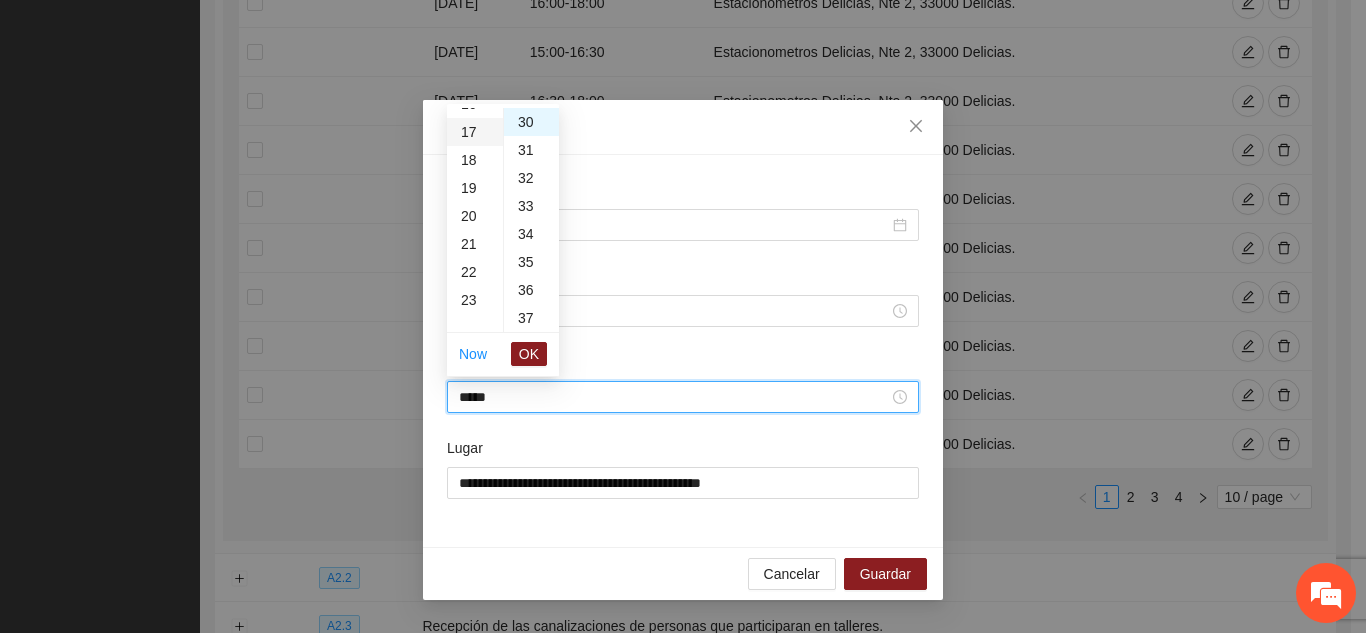 scroll, scrollTop: 476, scrollLeft: 0, axis: vertical 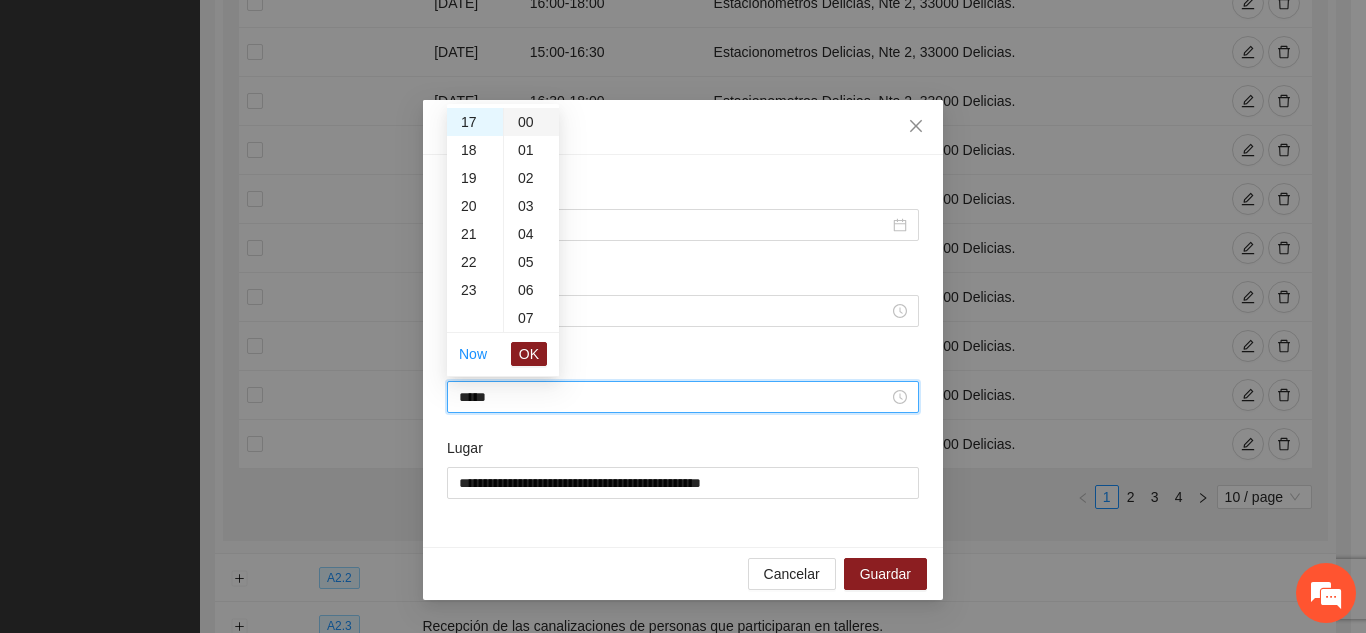 click on "00" at bounding box center [531, 122] 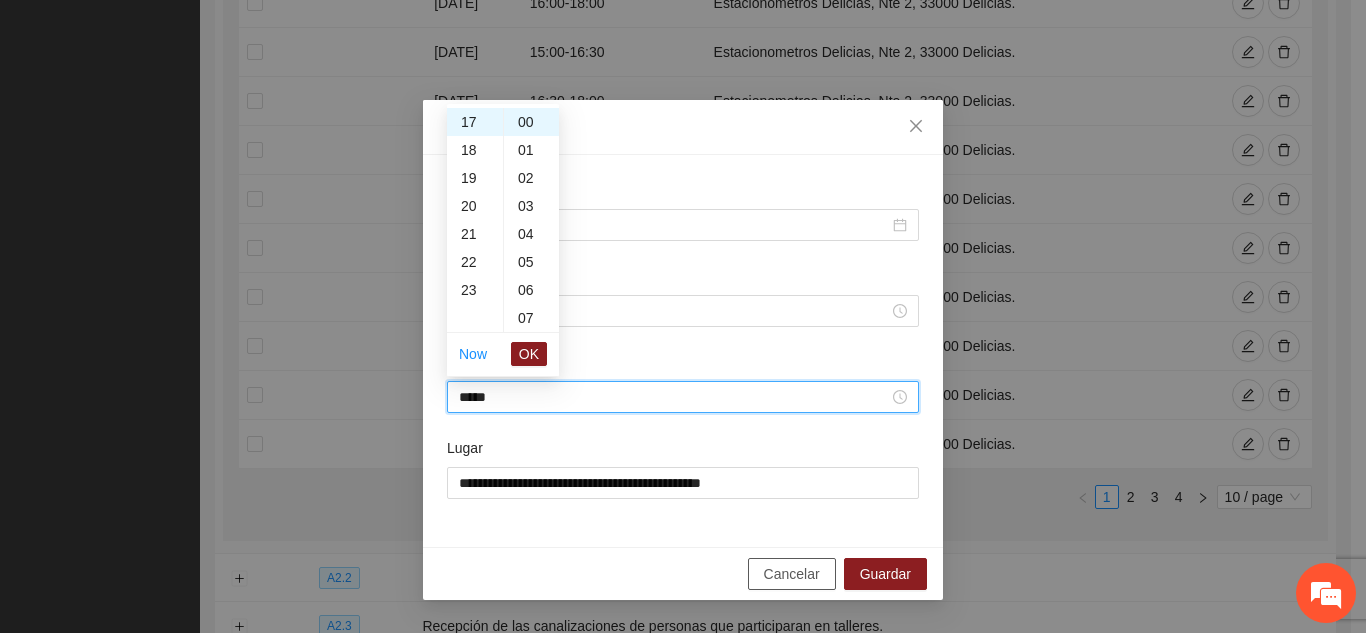 type on "*****" 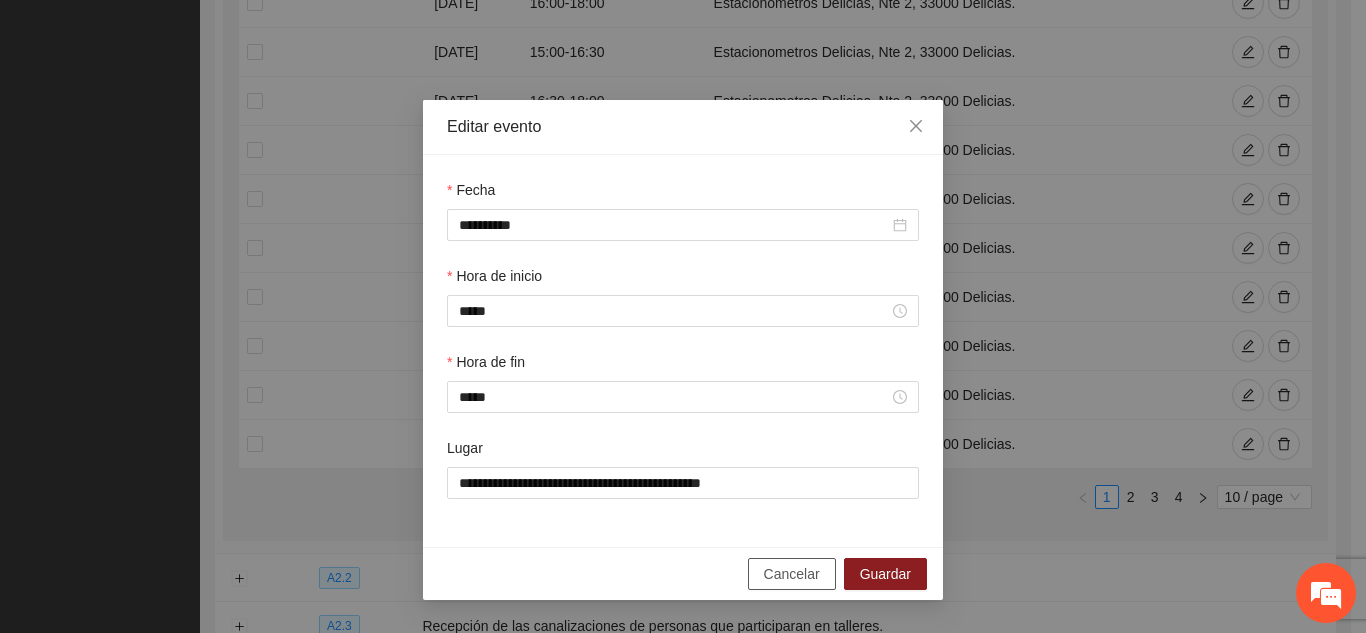 click on "Cancelar" at bounding box center (792, 574) 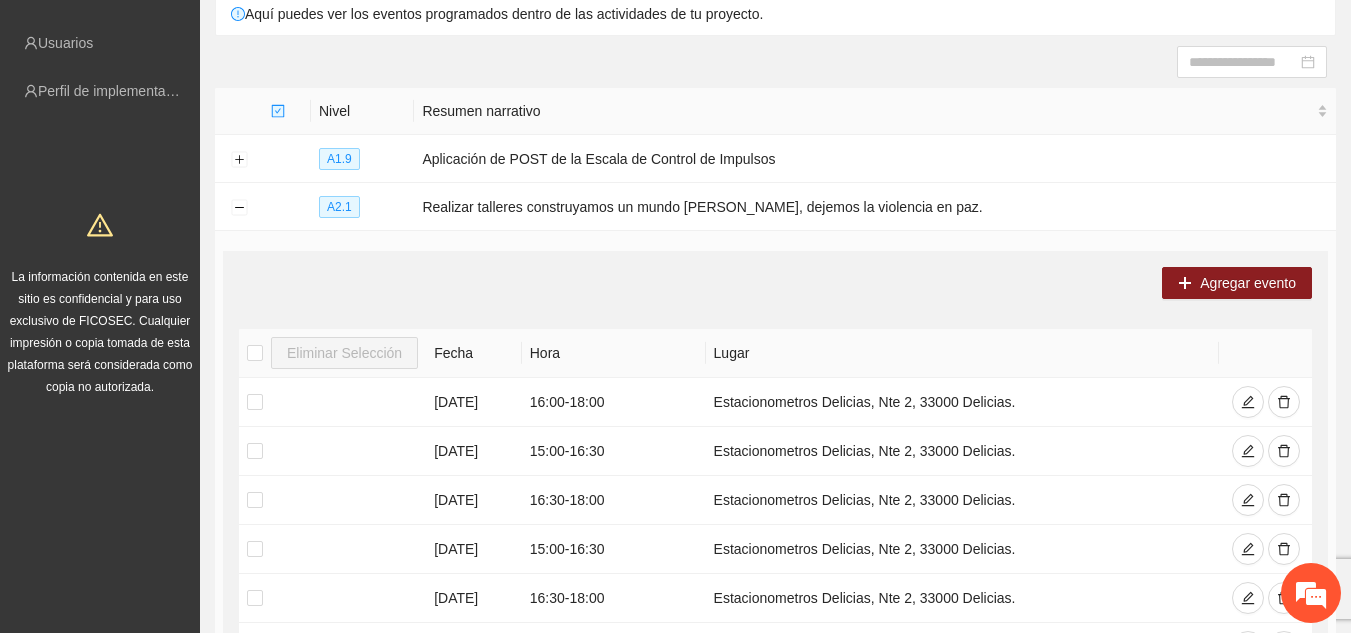 scroll, scrollTop: 13, scrollLeft: 0, axis: vertical 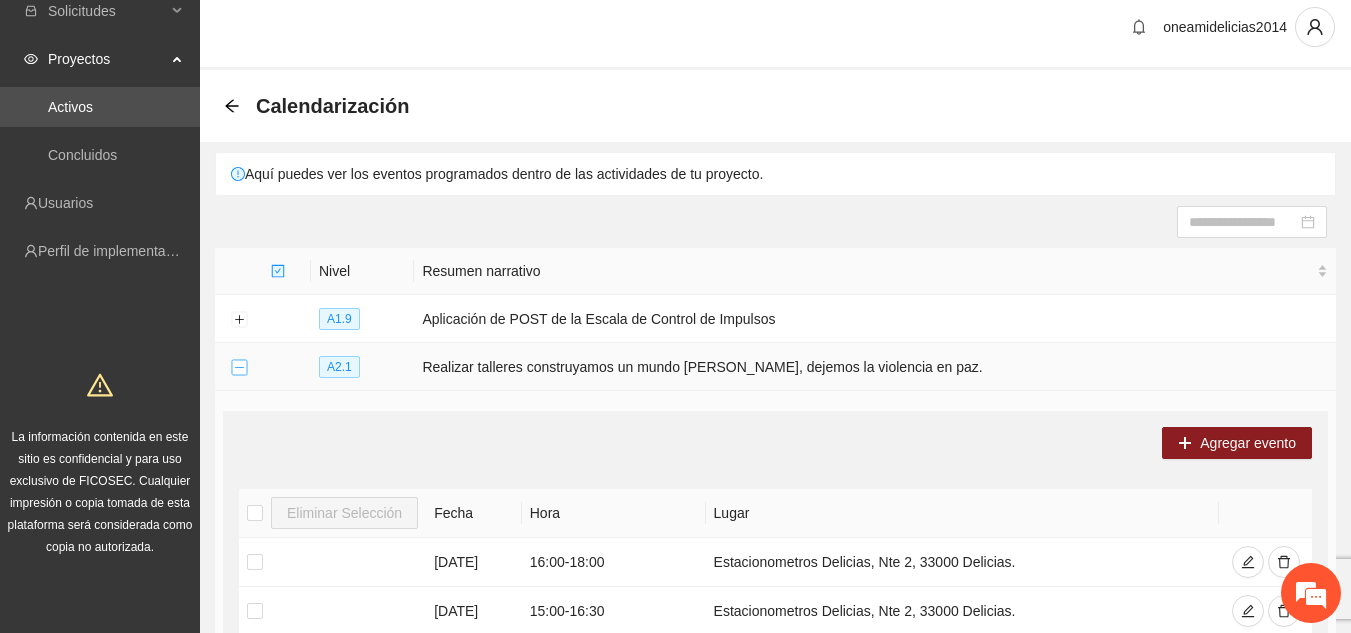 click at bounding box center [239, 368] 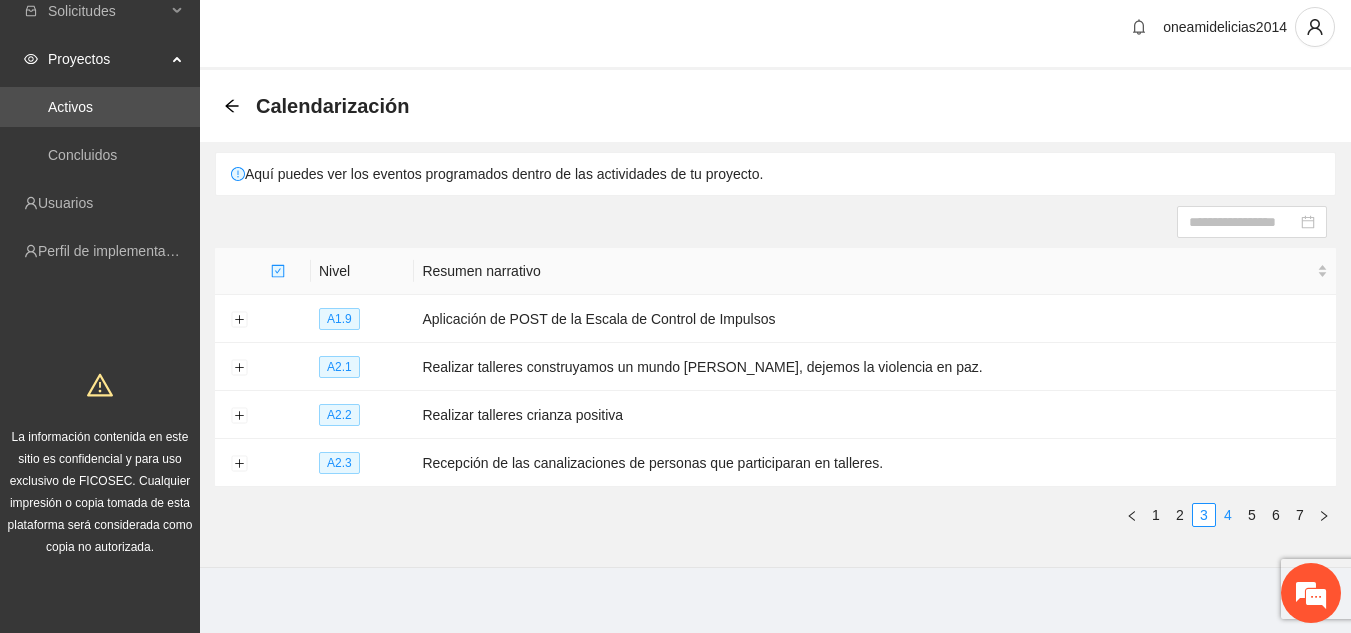 click on "4" at bounding box center [1228, 515] 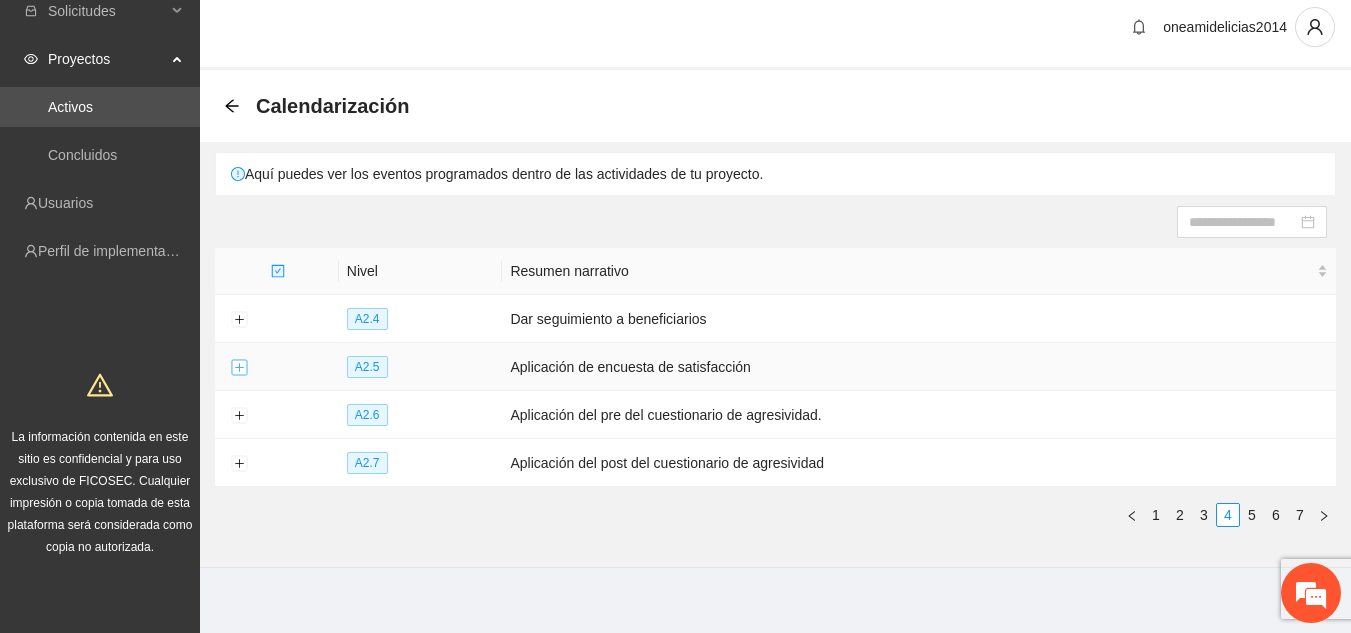 click at bounding box center (239, 368) 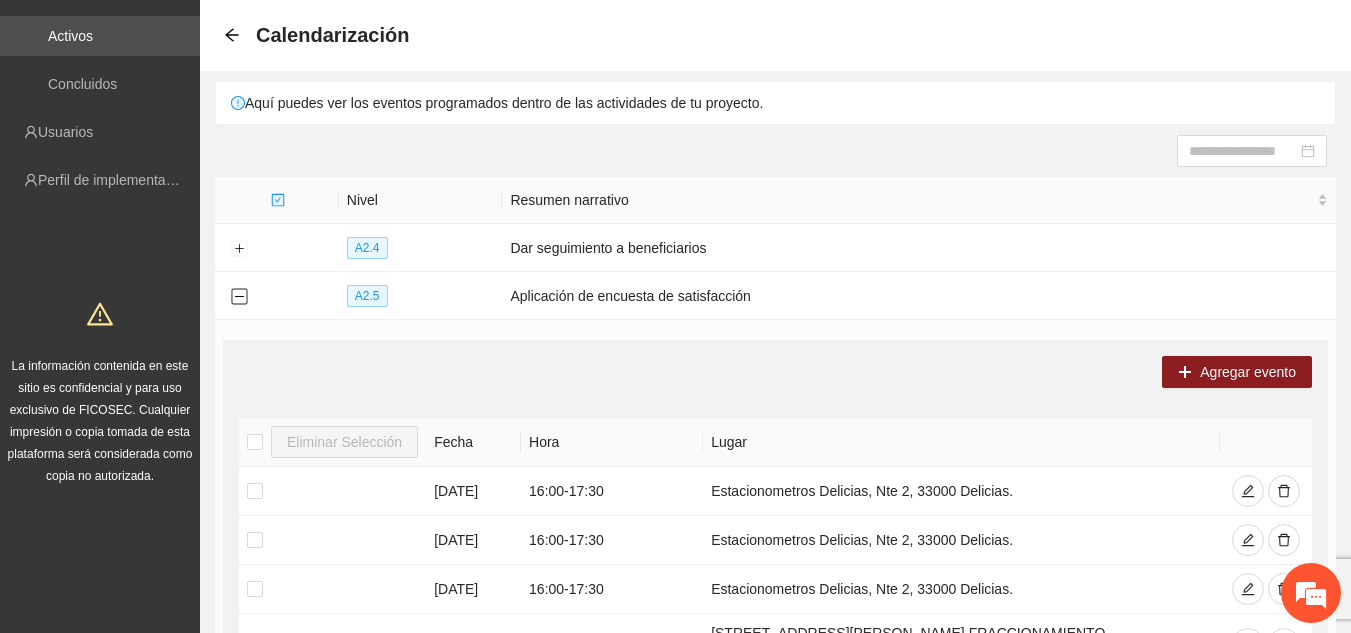 scroll, scrollTop: 93, scrollLeft: 0, axis: vertical 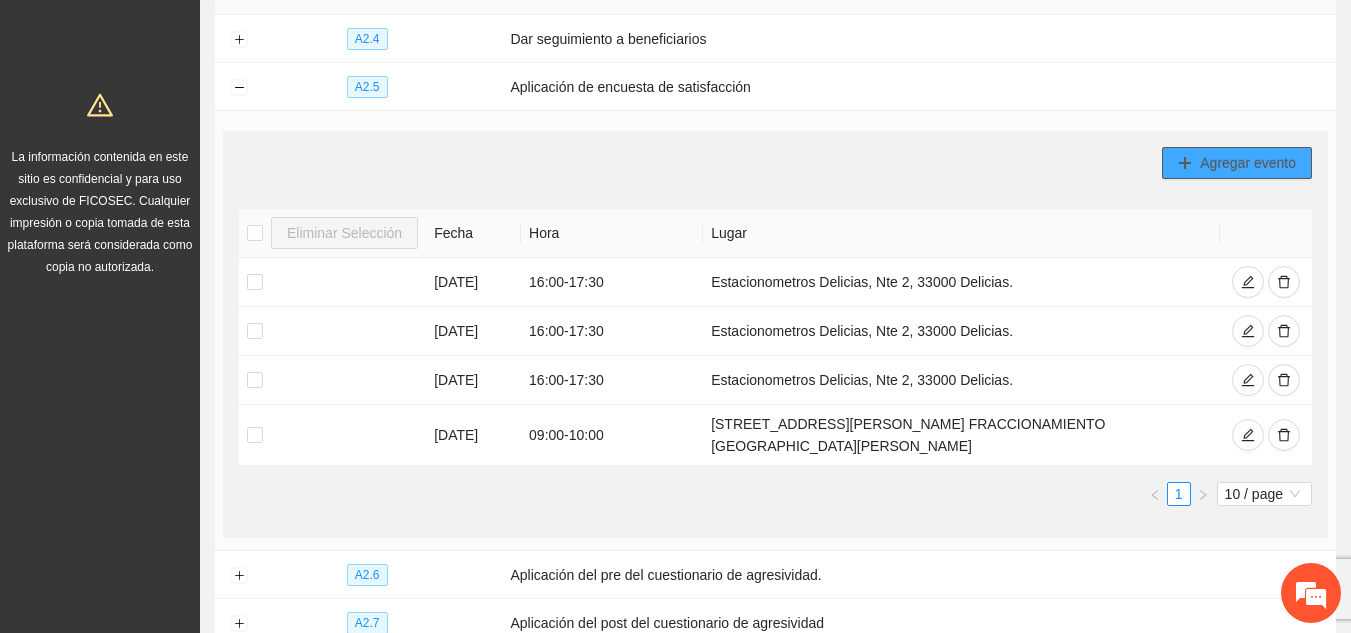 click on "Agregar evento" at bounding box center (1248, 163) 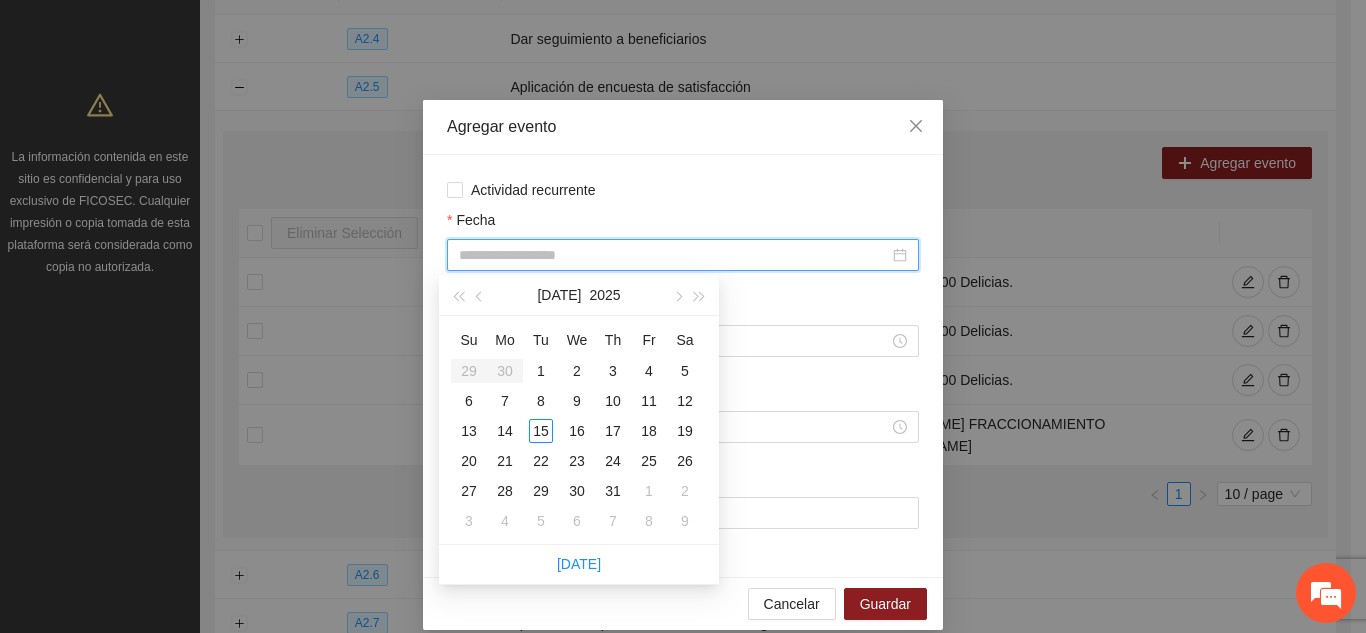 click on "Fecha" at bounding box center [674, 255] 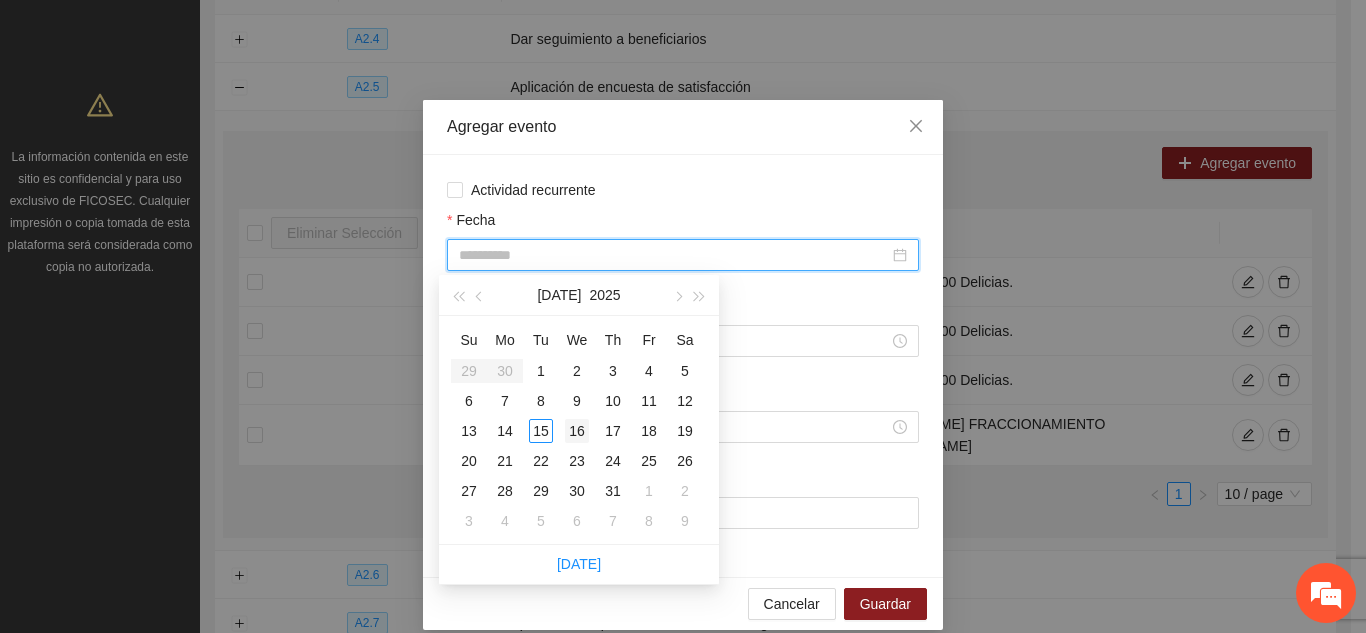 type on "**********" 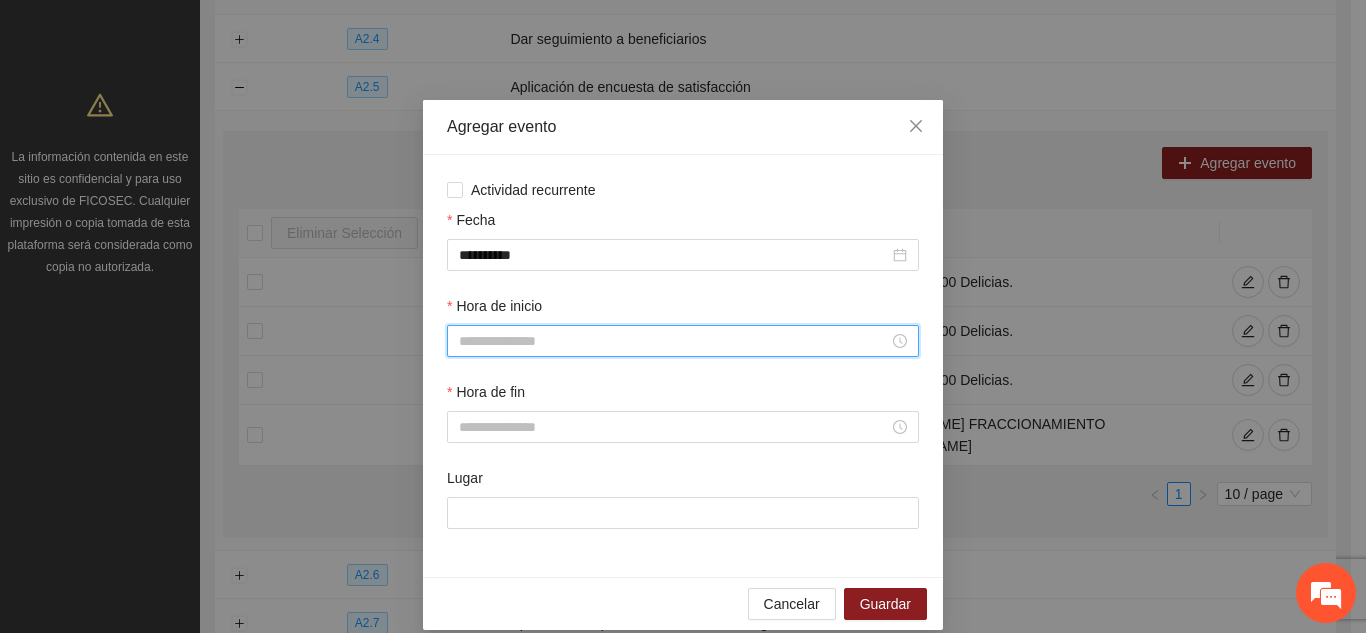 click on "Hora de inicio" at bounding box center (674, 341) 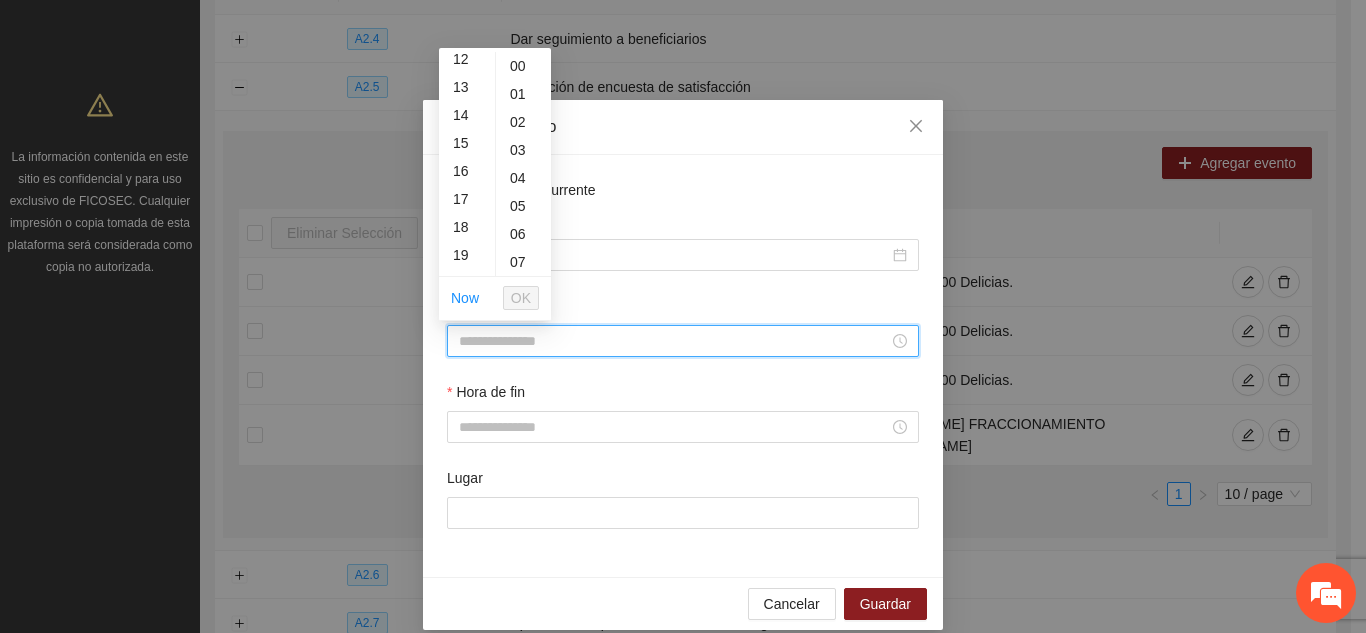 scroll, scrollTop: 360, scrollLeft: 0, axis: vertical 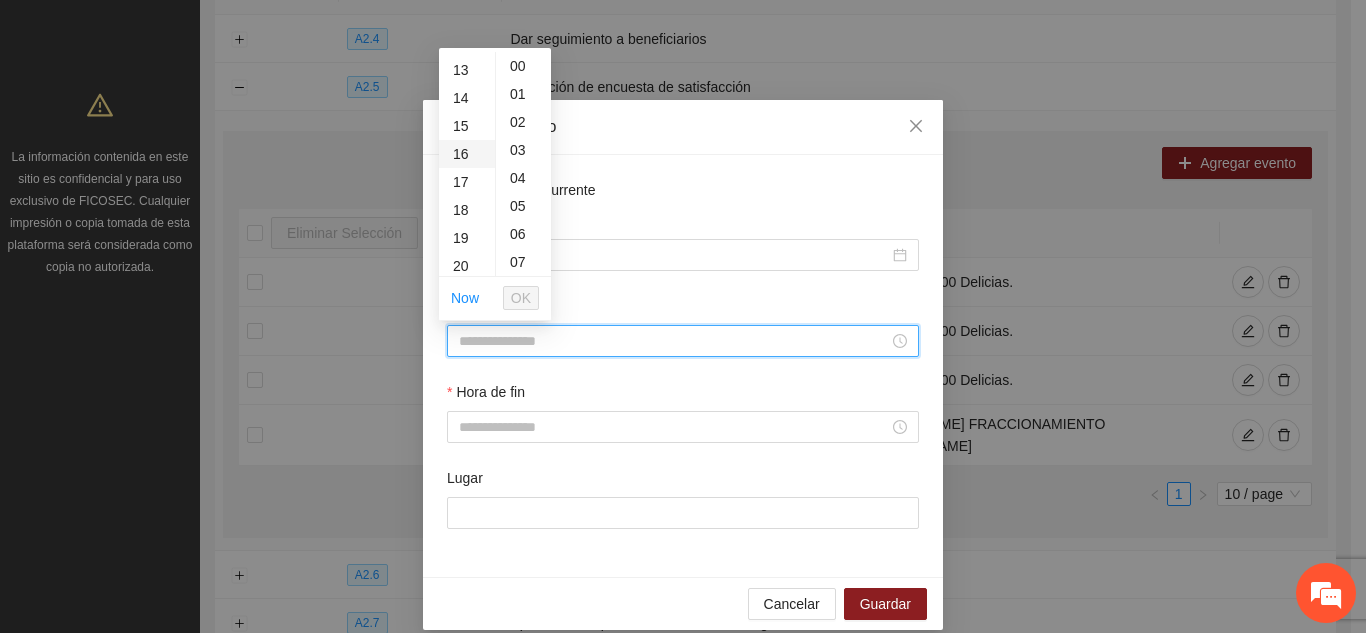 click on "16" at bounding box center [467, 154] 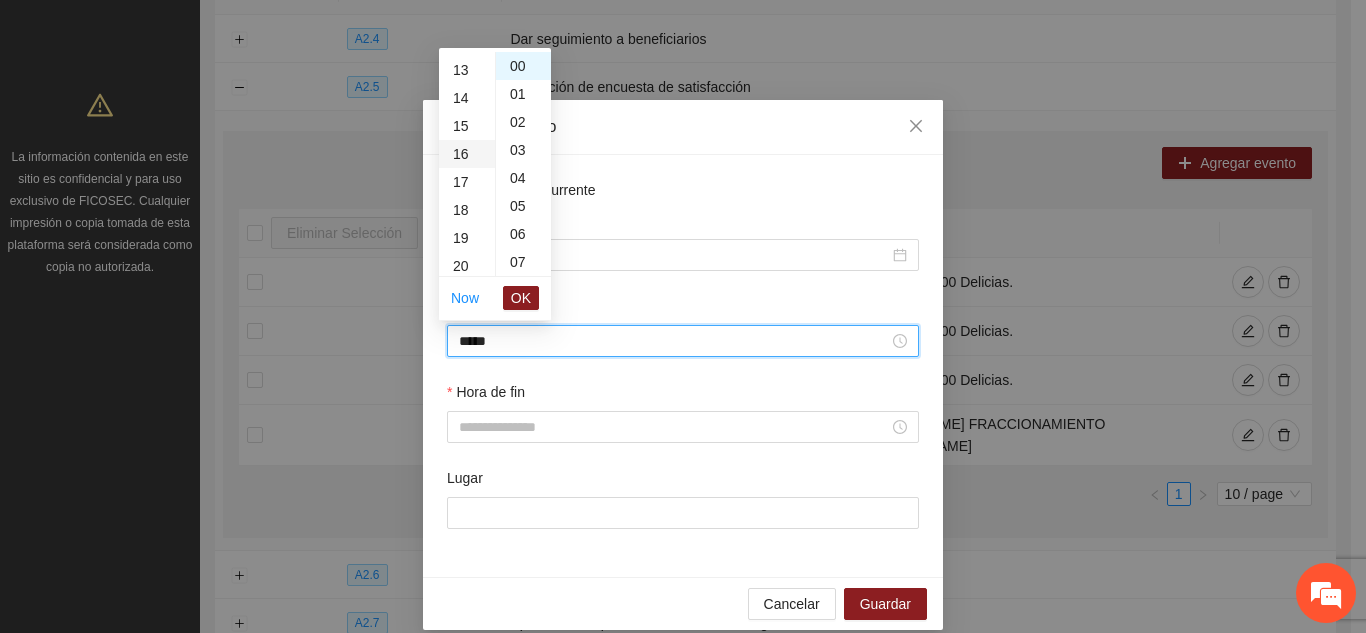 scroll, scrollTop: 448, scrollLeft: 0, axis: vertical 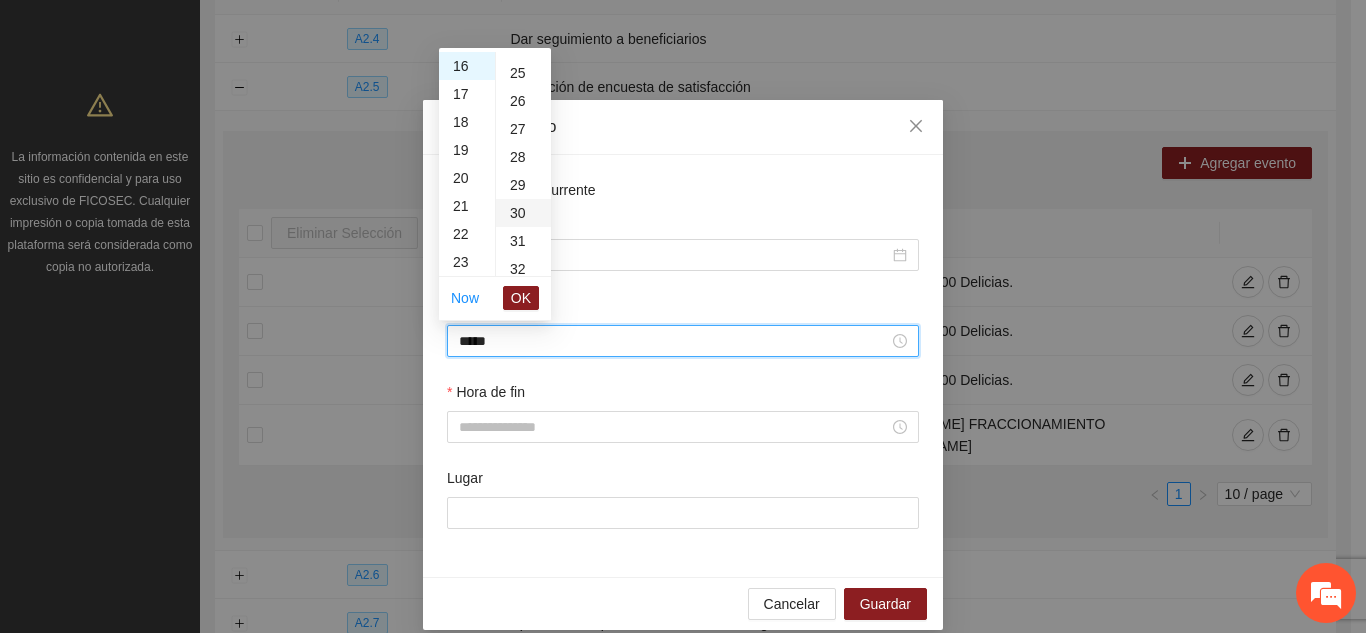 click on "30" at bounding box center (523, 213) 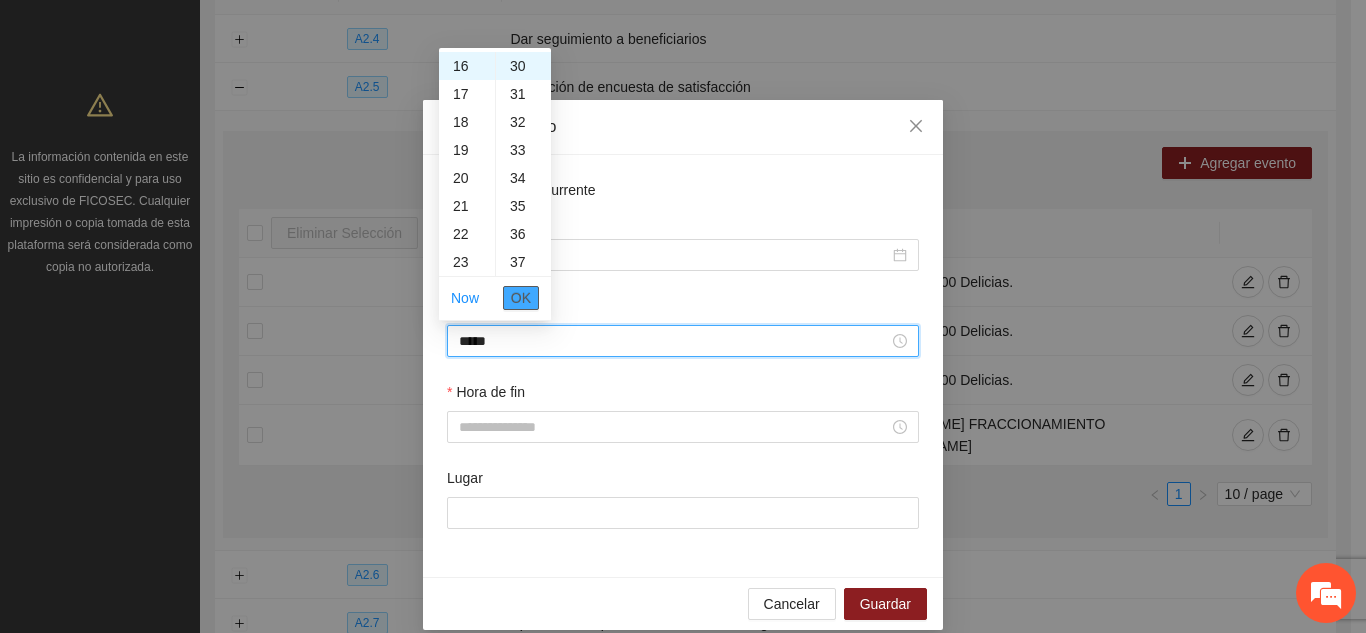 click on "OK" at bounding box center [521, 298] 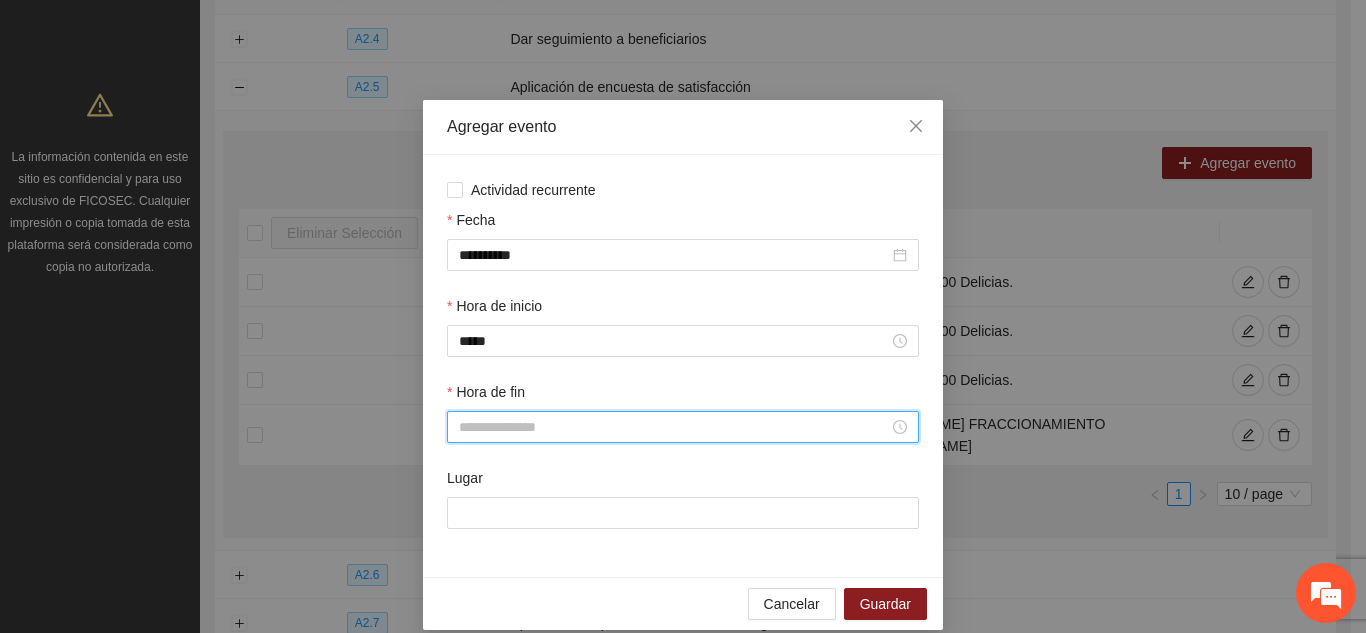 click on "Hora de fin" at bounding box center [674, 427] 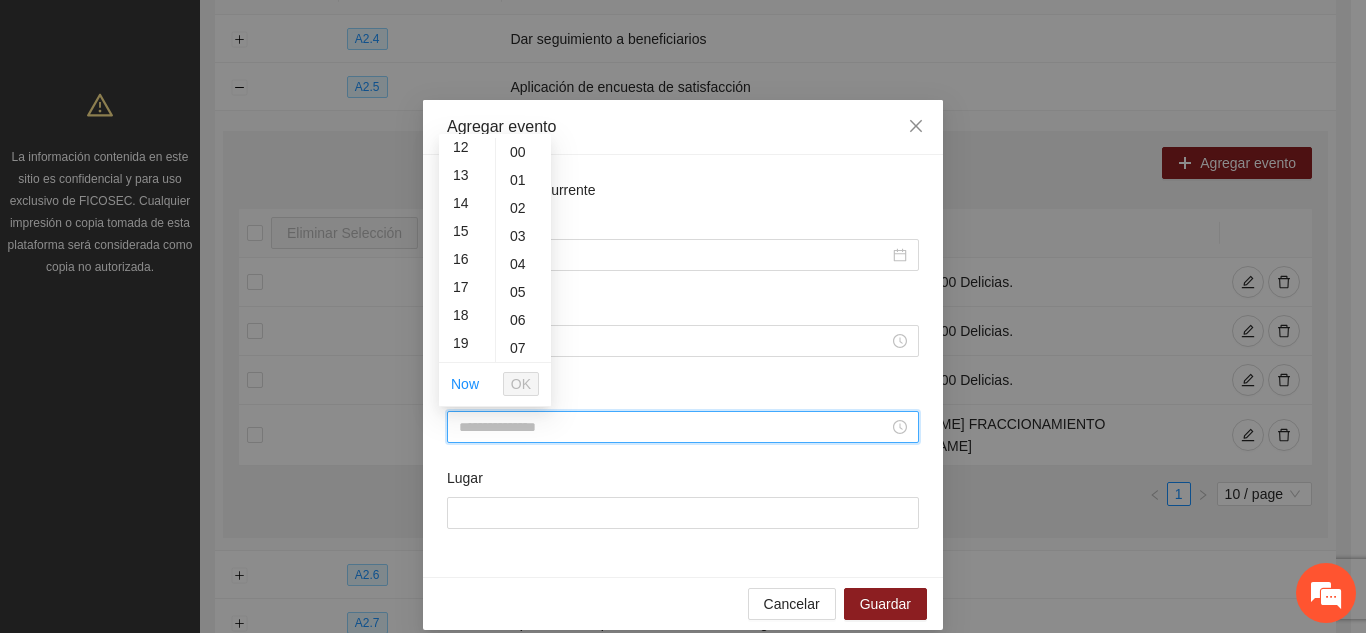 scroll, scrollTop: 360, scrollLeft: 0, axis: vertical 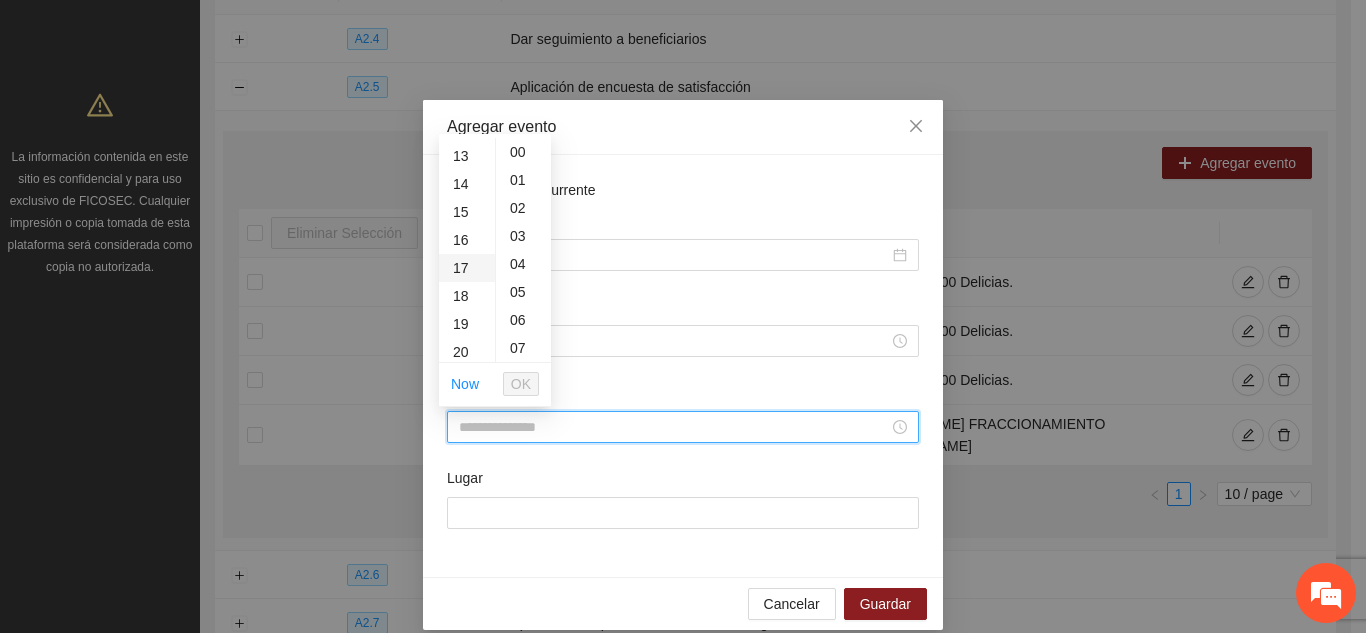 click on "17" at bounding box center (467, 268) 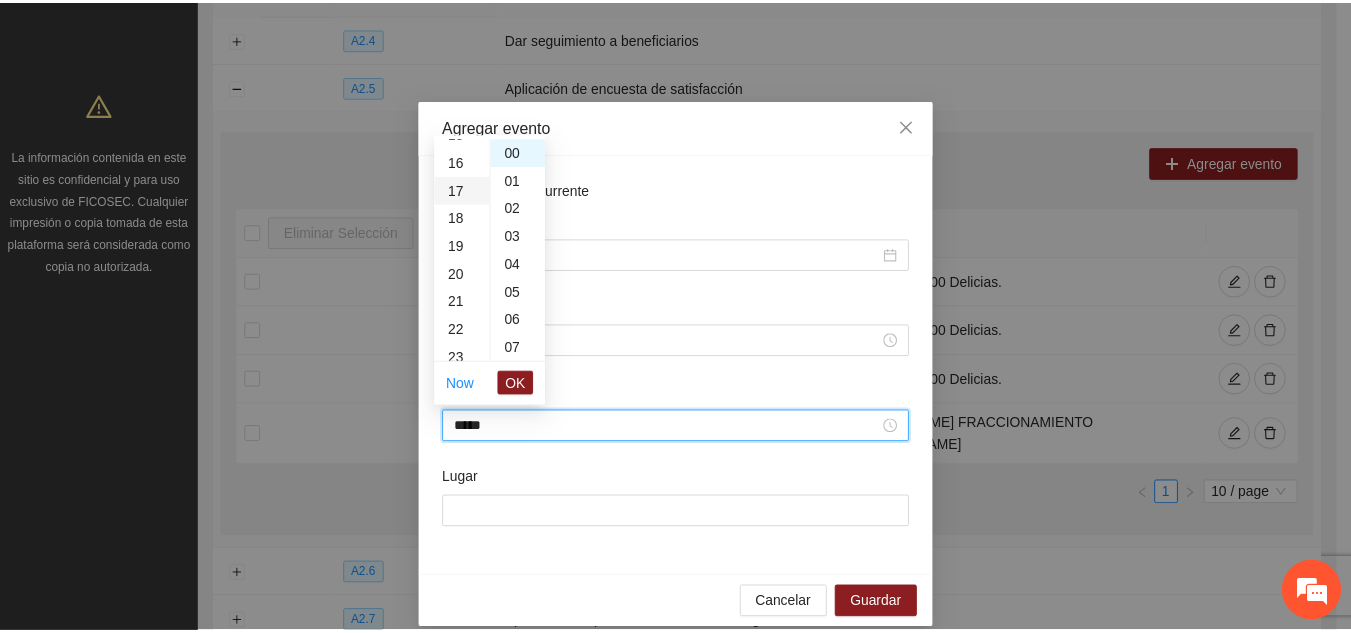 scroll, scrollTop: 476, scrollLeft: 0, axis: vertical 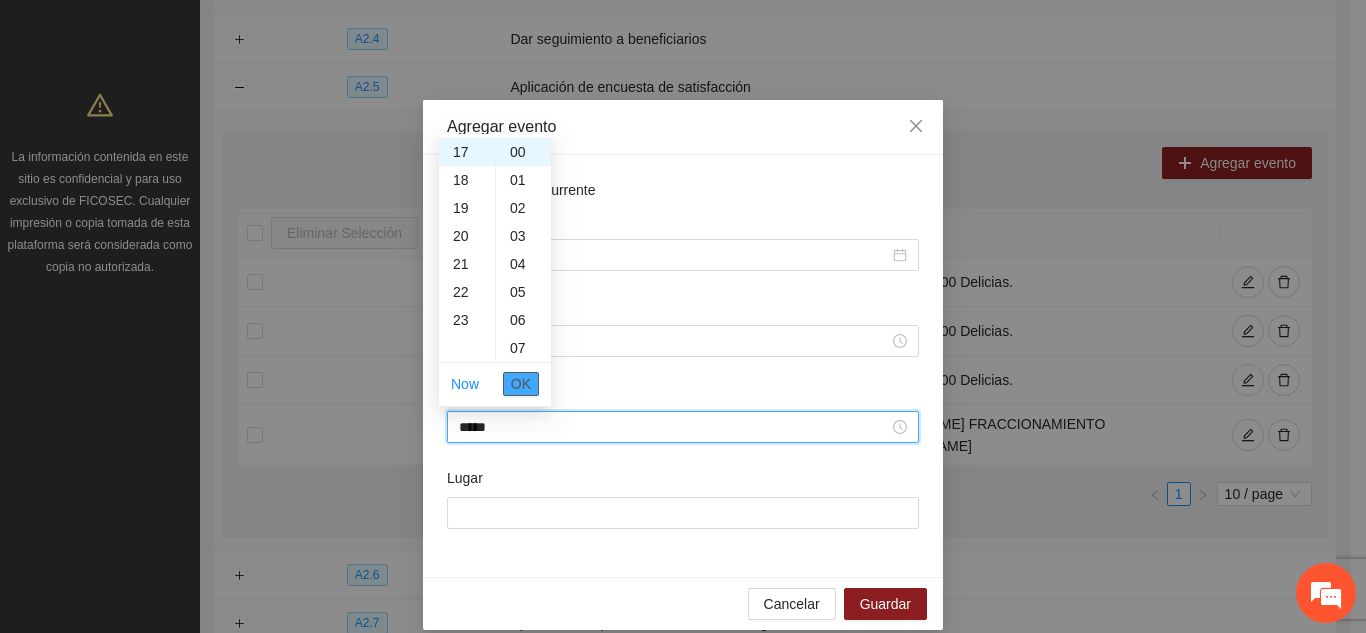 click on "OK" at bounding box center [521, 384] 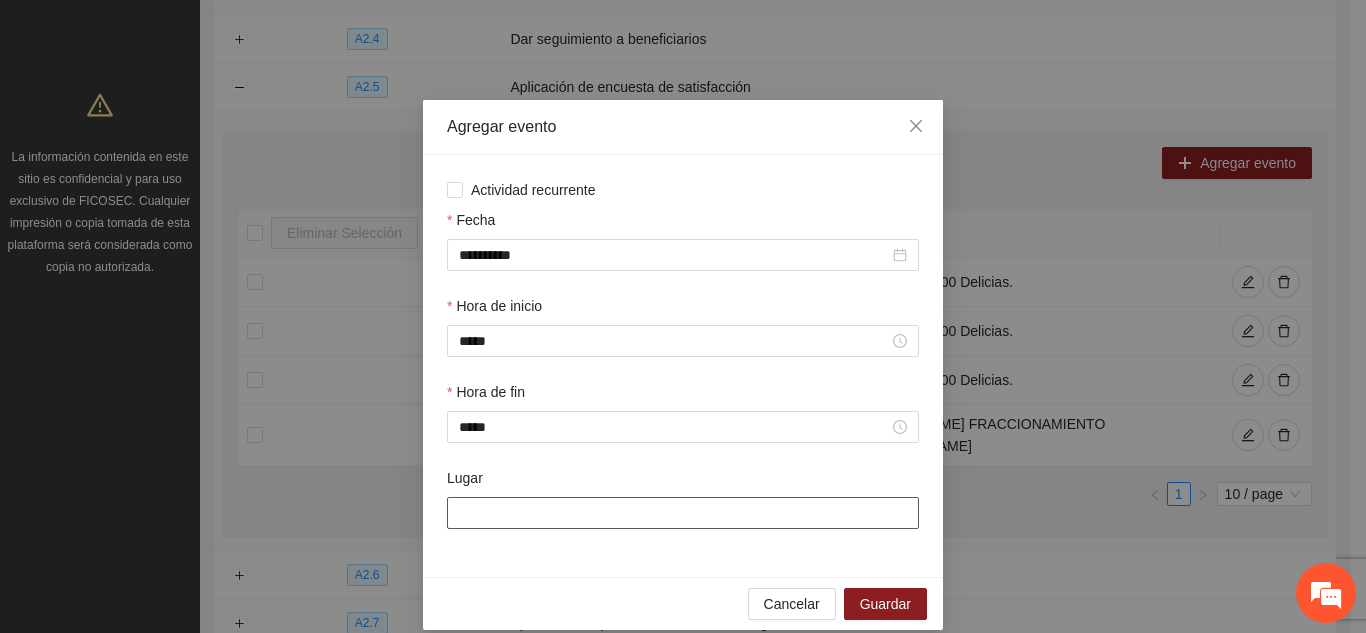 click on "Lugar" at bounding box center [683, 513] 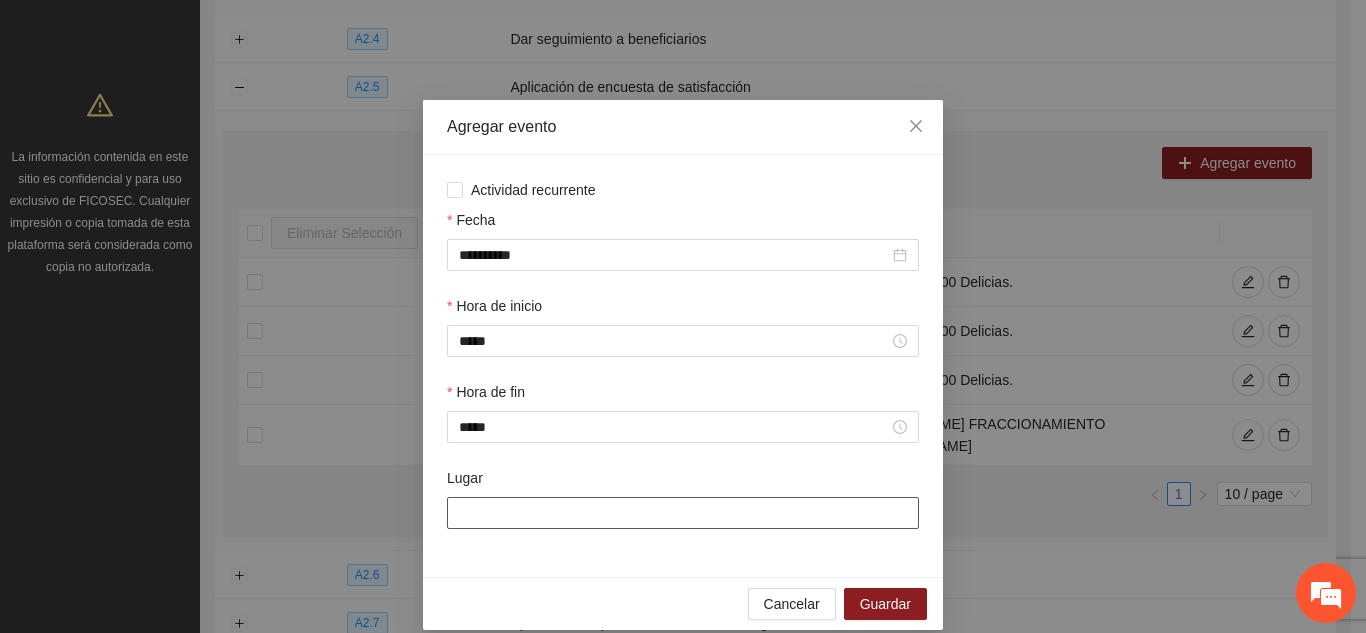 type on "**********" 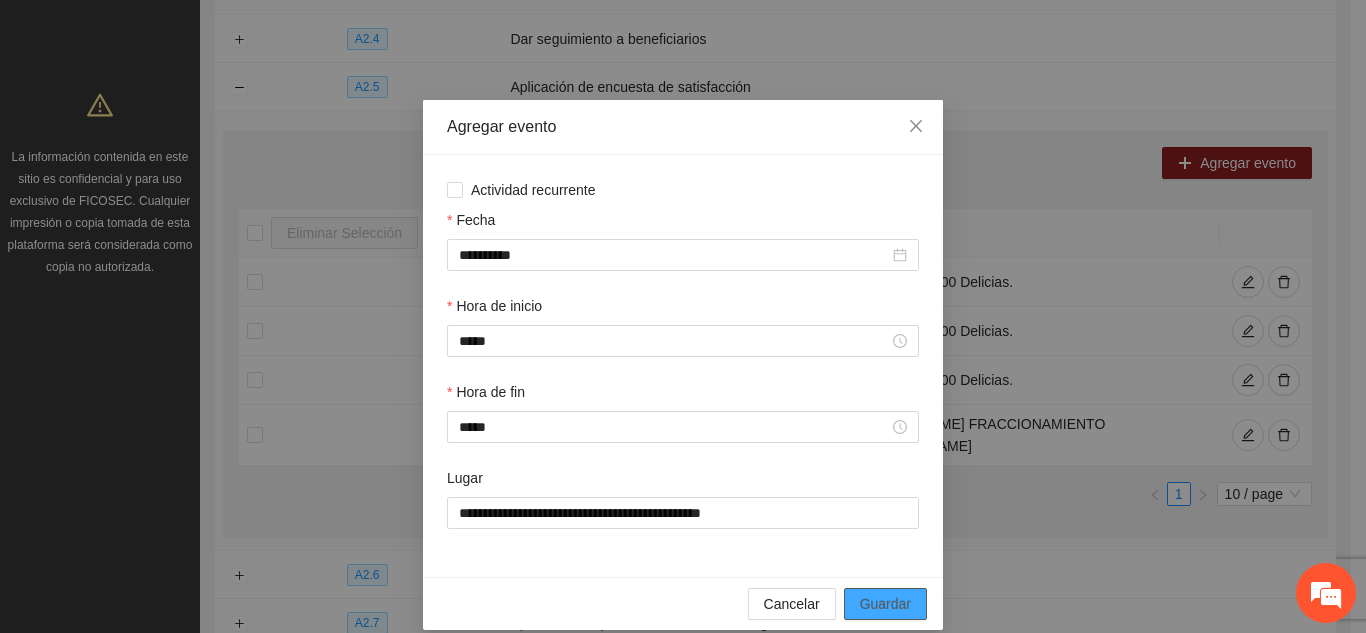 click on "Guardar" at bounding box center (885, 604) 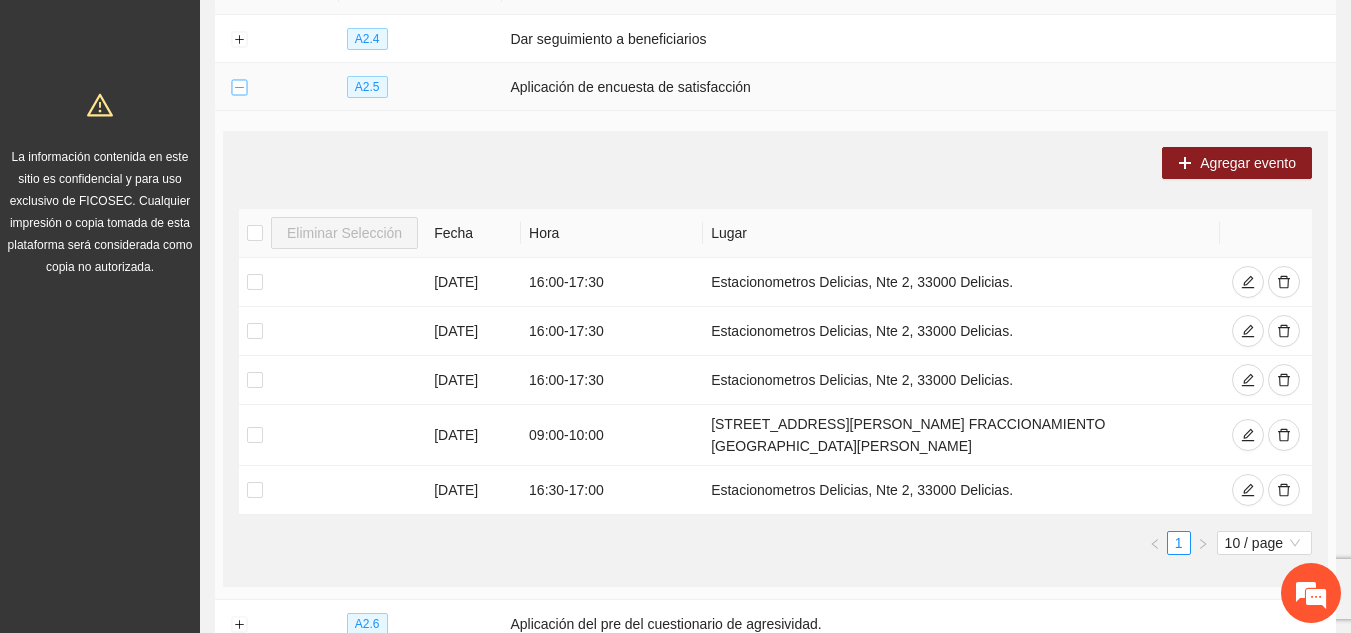 click at bounding box center [239, 88] 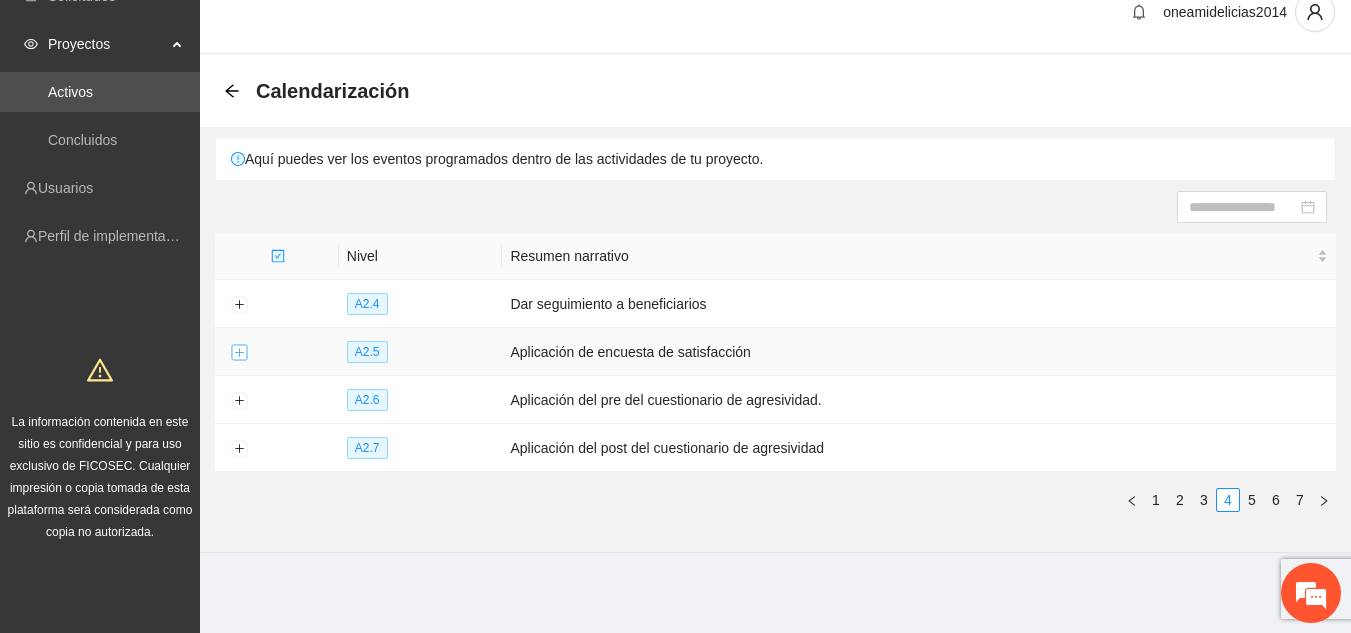 scroll, scrollTop: 24, scrollLeft: 0, axis: vertical 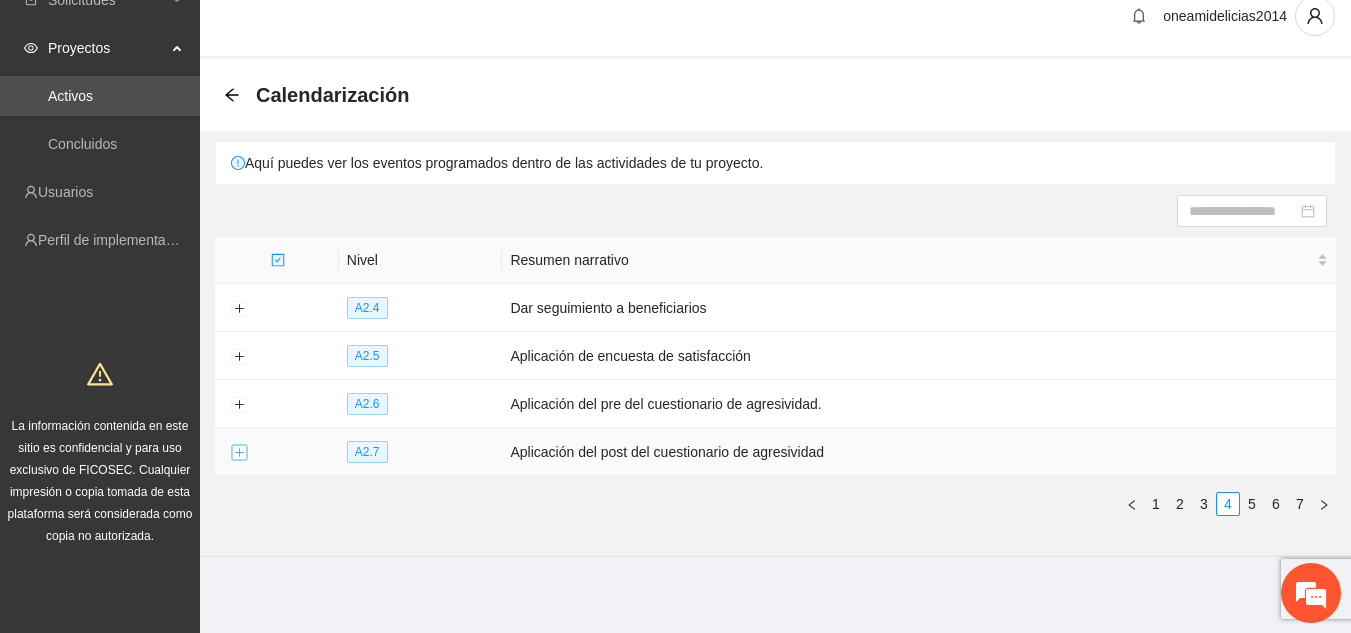 click at bounding box center [239, 453] 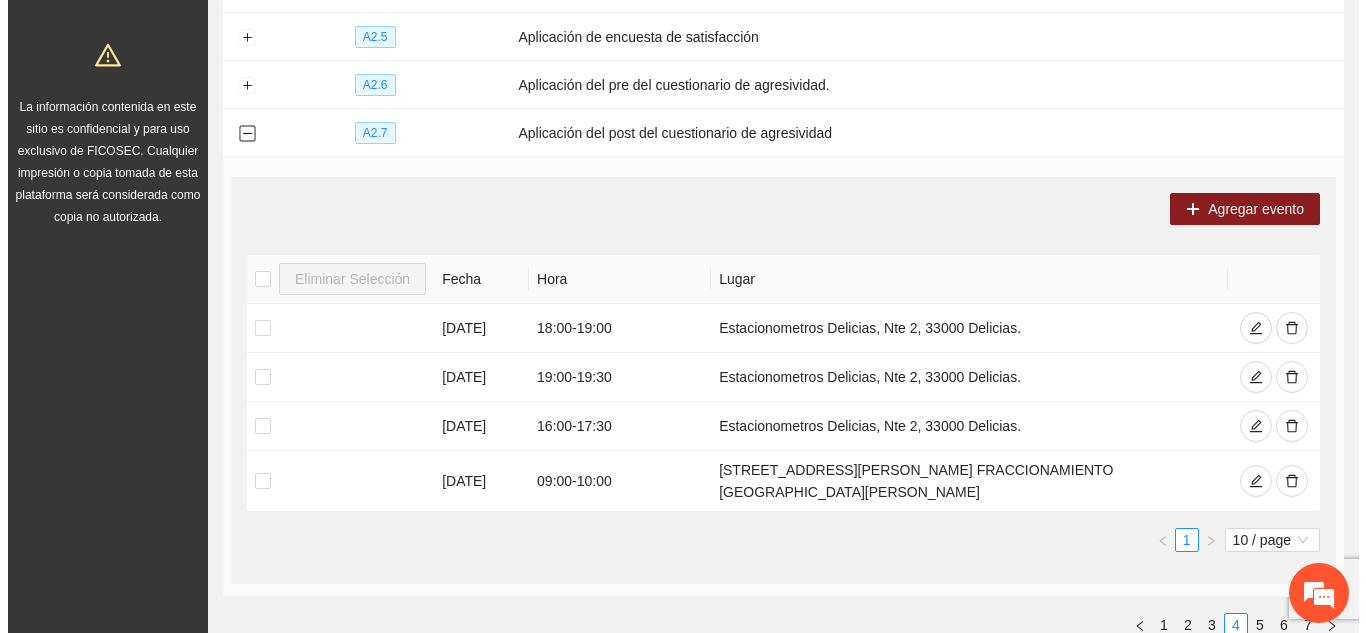 scroll, scrollTop: 397, scrollLeft: 0, axis: vertical 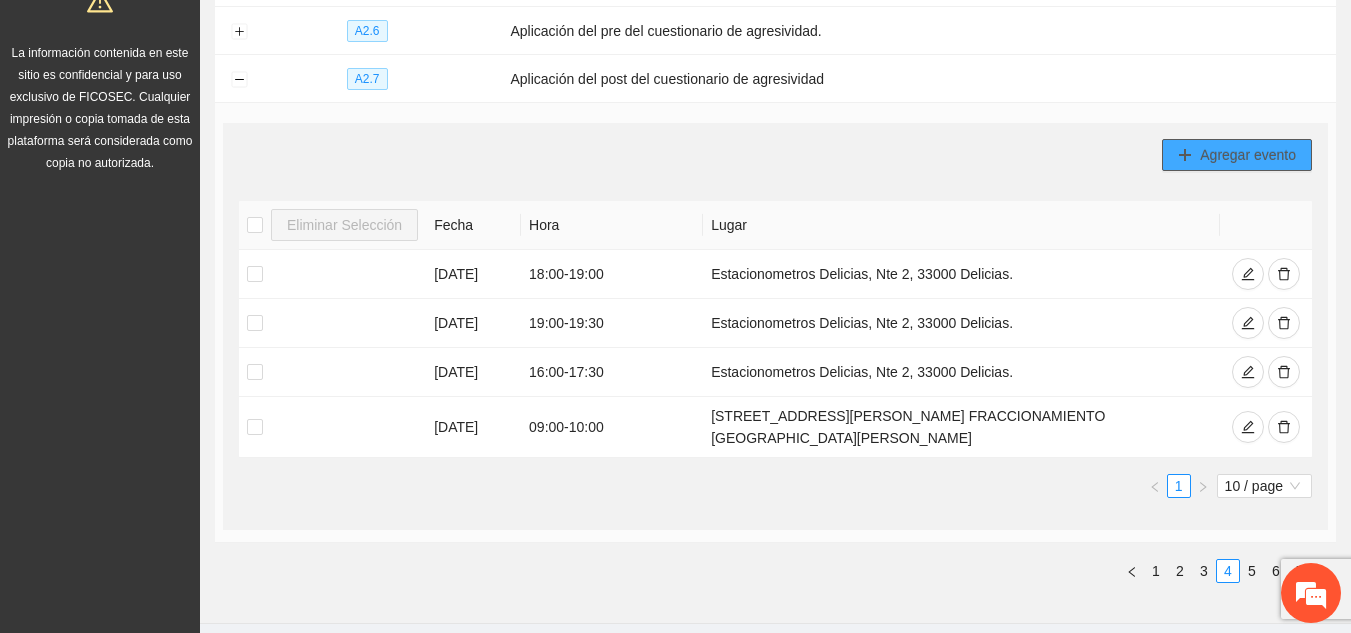 click on "Agregar evento" at bounding box center (1248, 155) 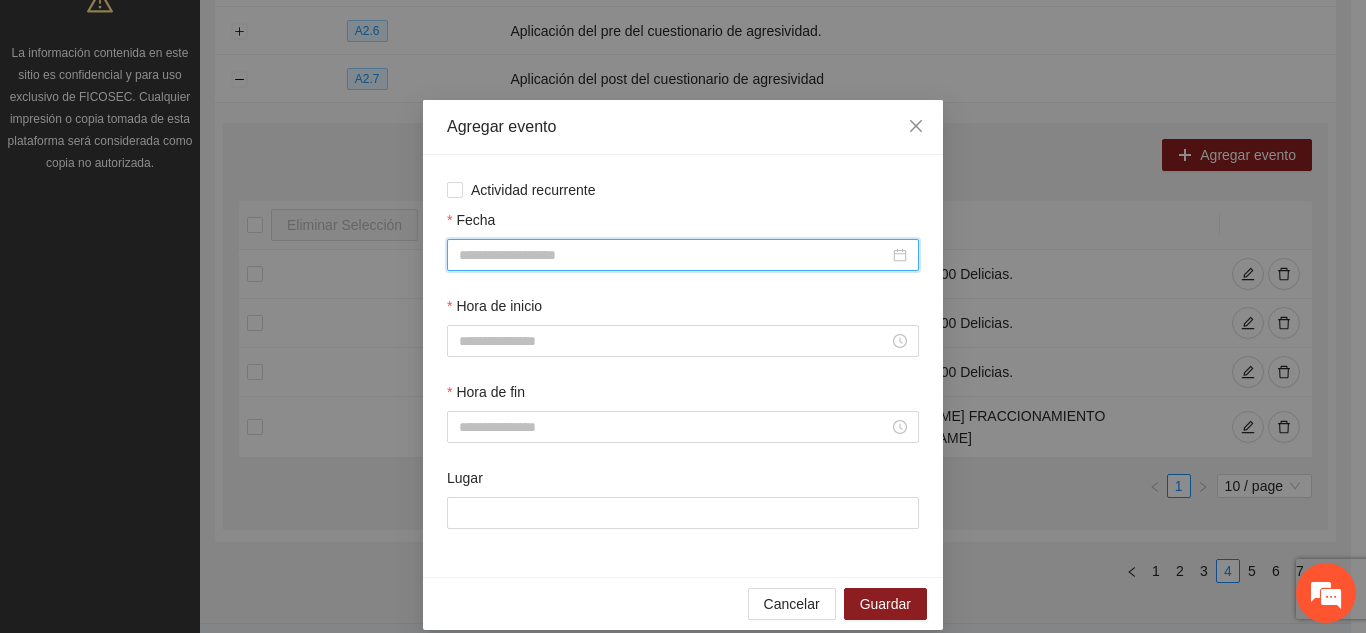 click on "Fecha" at bounding box center [674, 255] 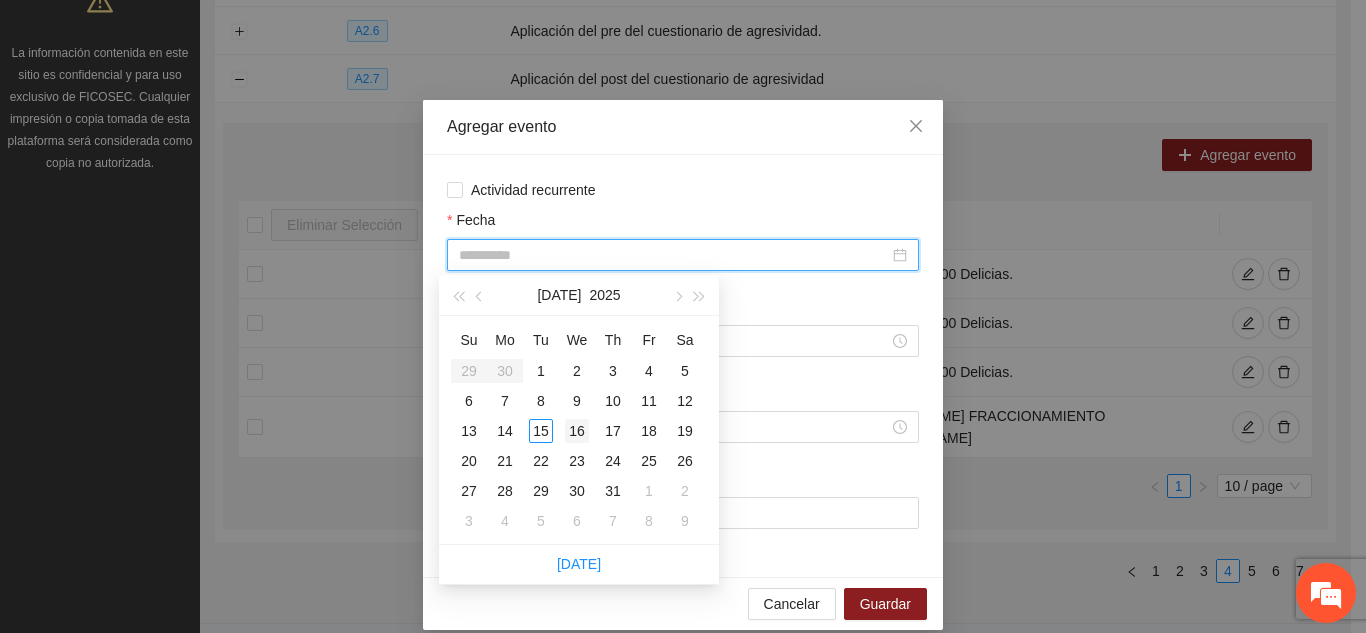 type on "**********" 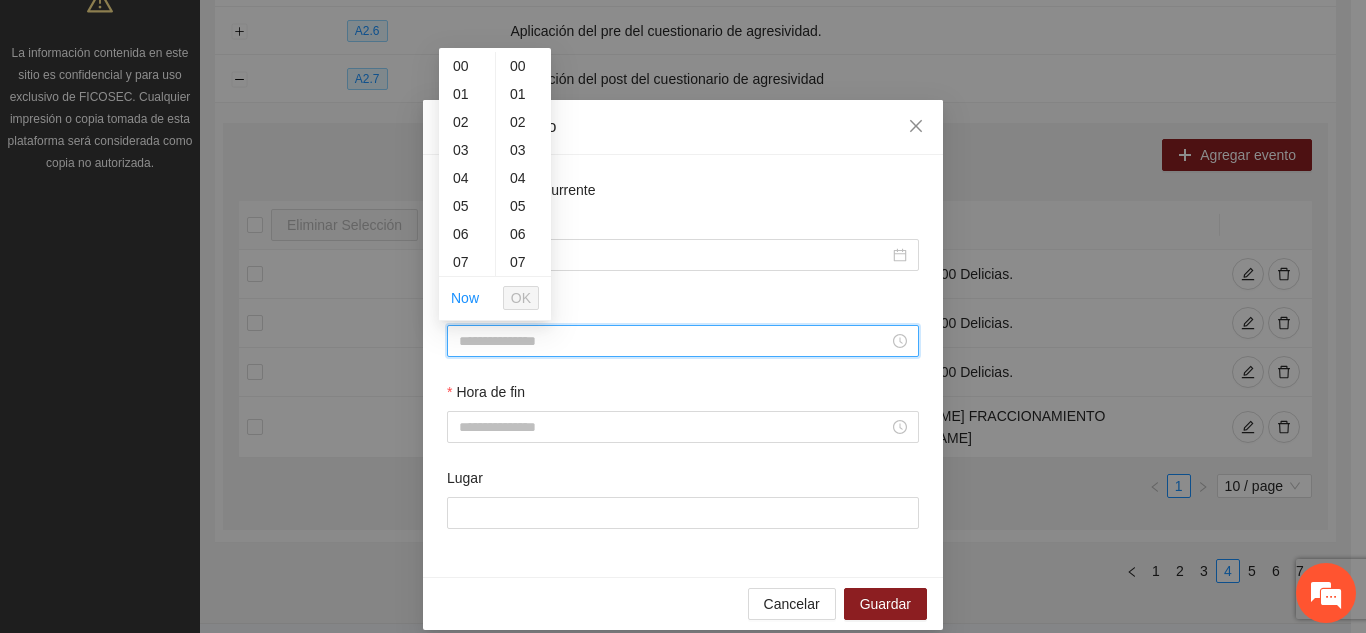 click on "Hora de inicio" at bounding box center [674, 341] 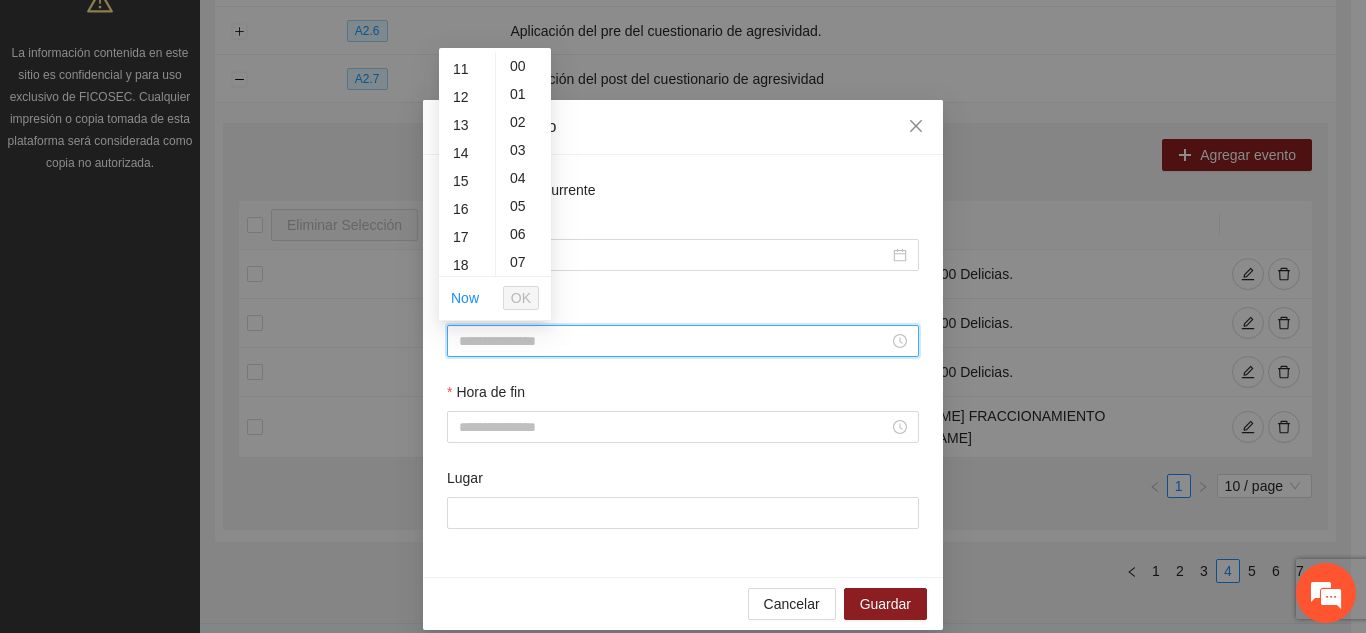 scroll, scrollTop: 320, scrollLeft: 0, axis: vertical 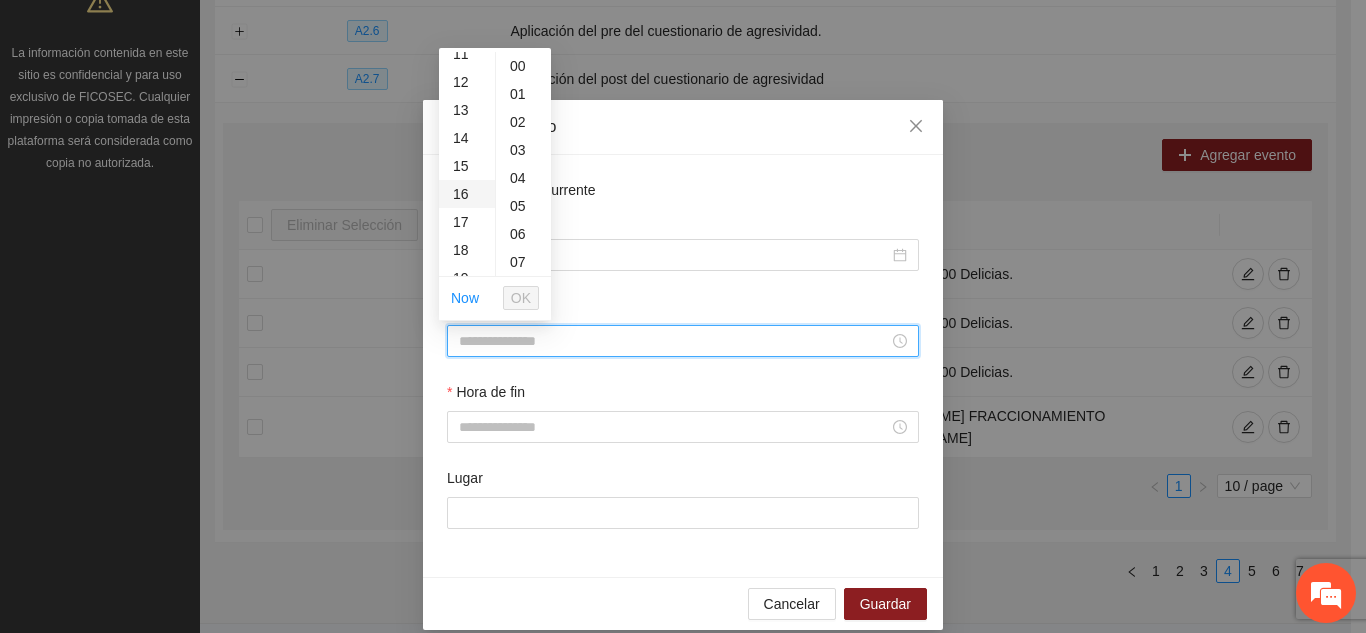 click on "16" at bounding box center [467, 194] 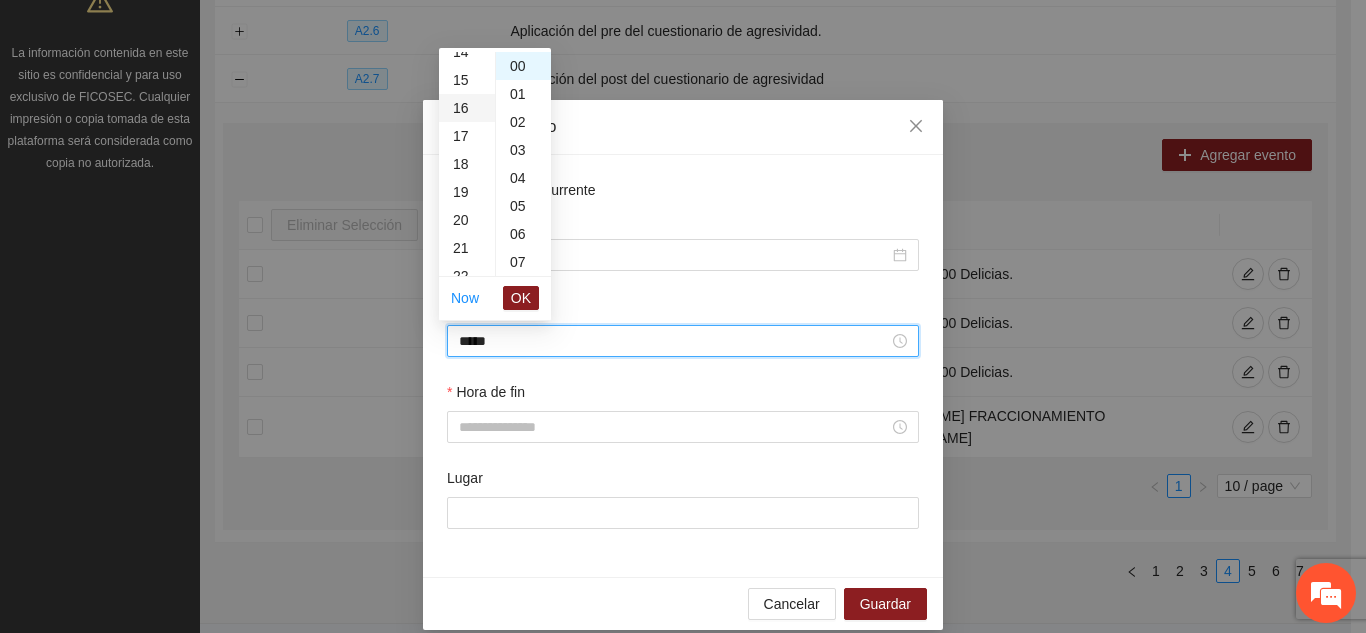 scroll, scrollTop: 448, scrollLeft: 0, axis: vertical 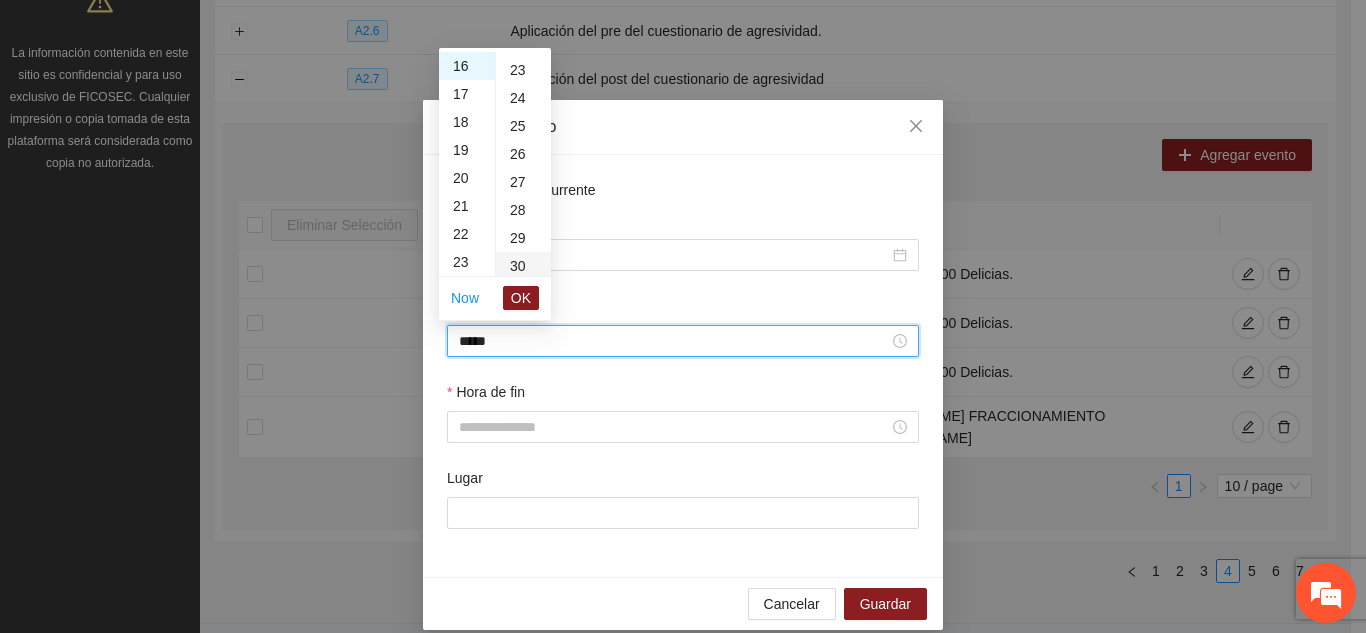 click on "30" at bounding box center (523, 266) 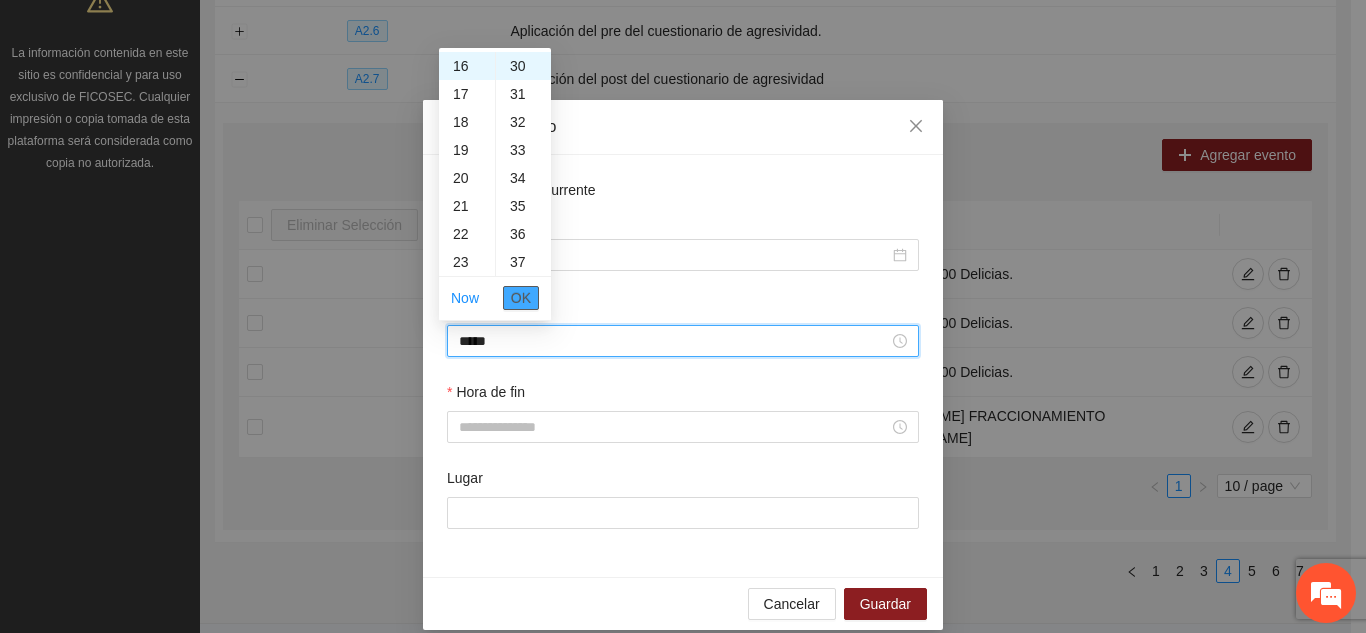 click on "OK" at bounding box center [521, 298] 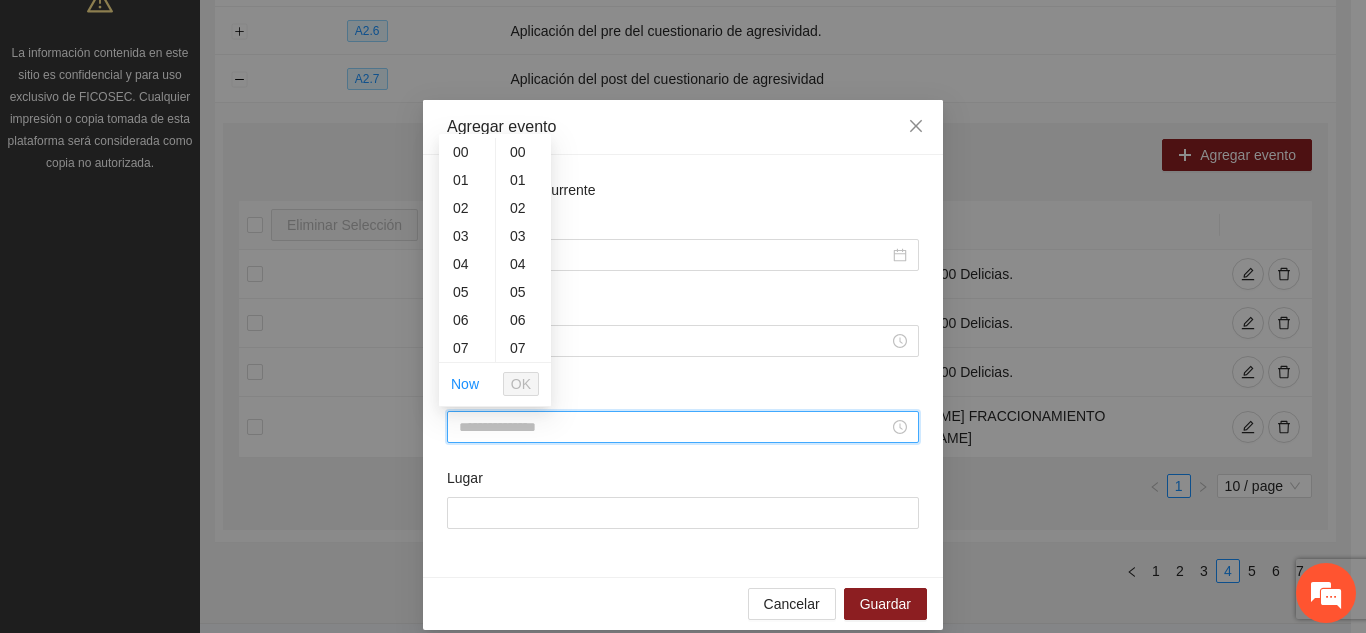 click on "Hora de fin" at bounding box center (674, 427) 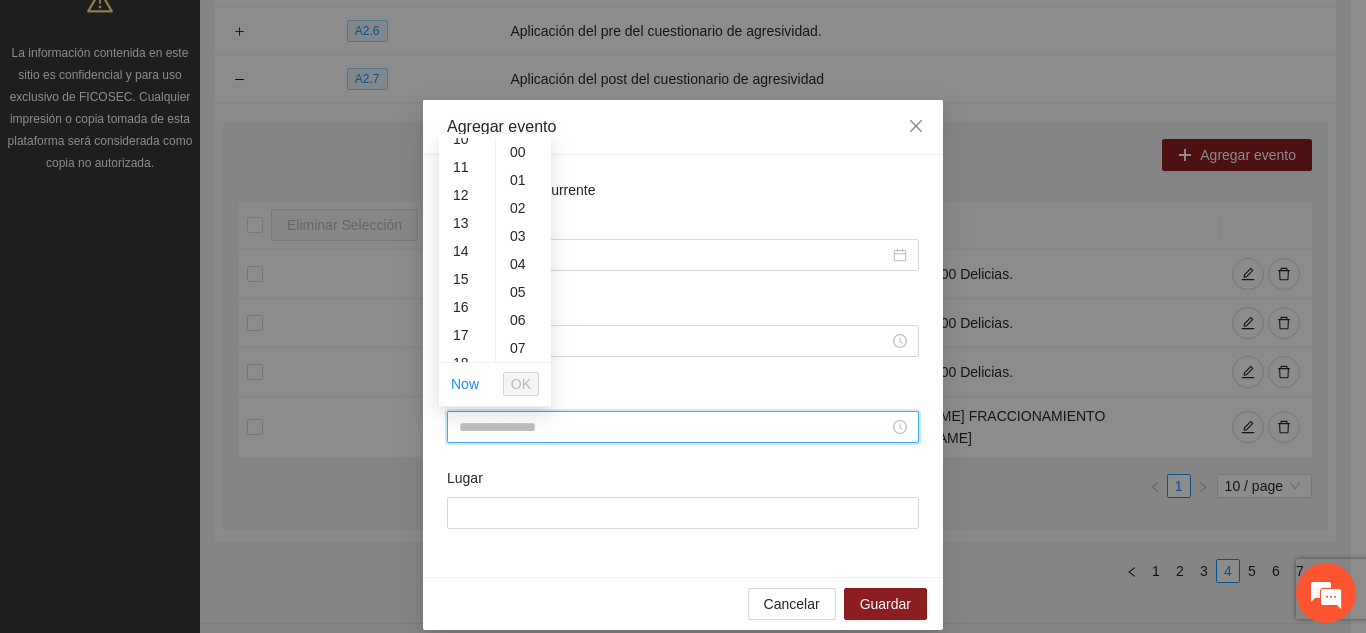 scroll, scrollTop: 333, scrollLeft: 0, axis: vertical 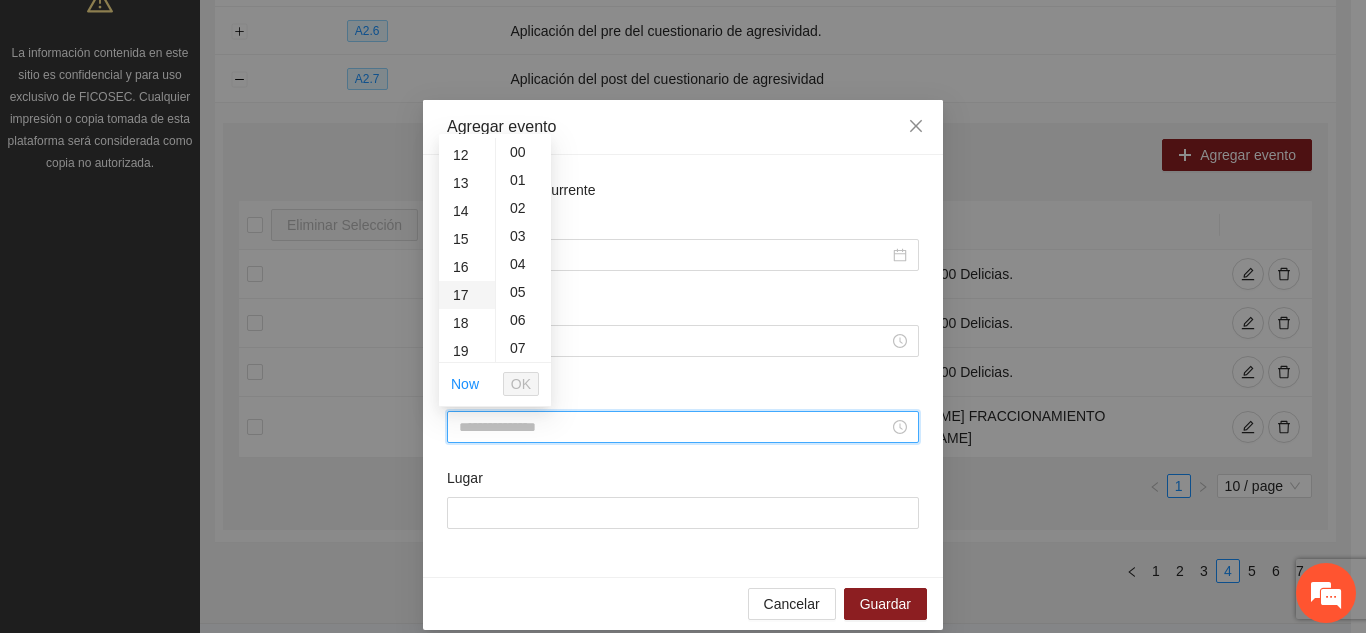 click on "17" at bounding box center (467, 295) 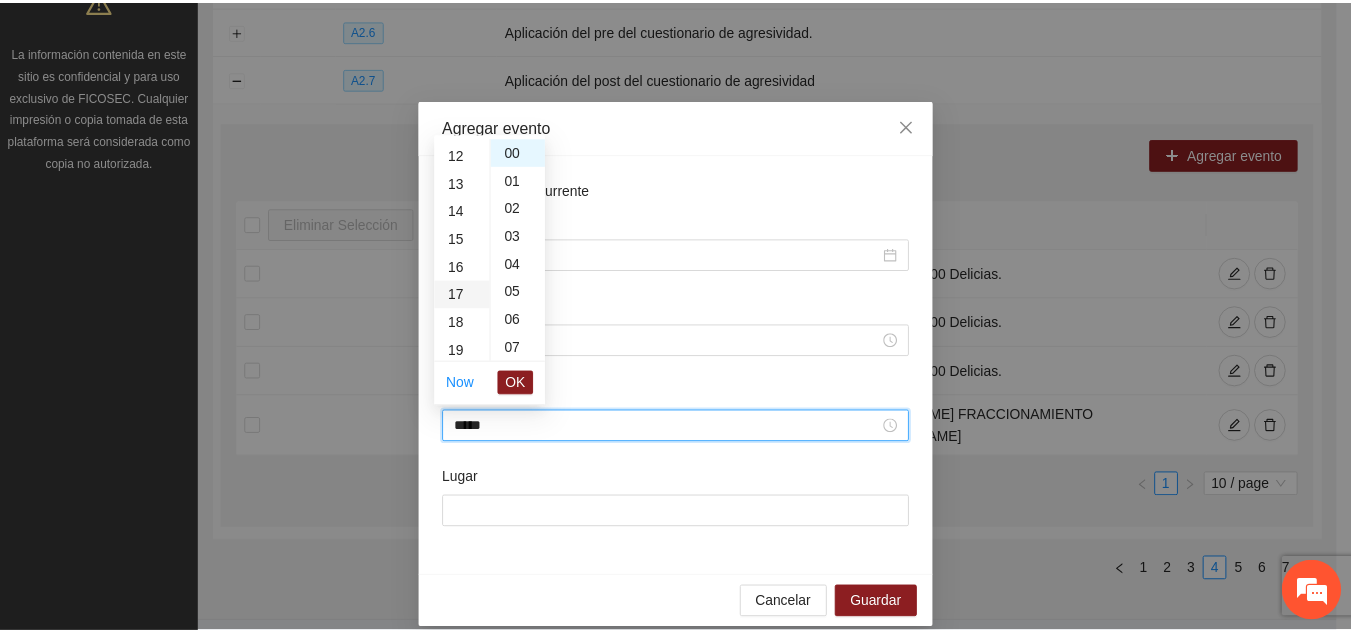 scroll, scrollTop: 476, scrollLeft: 0, axis: vertical 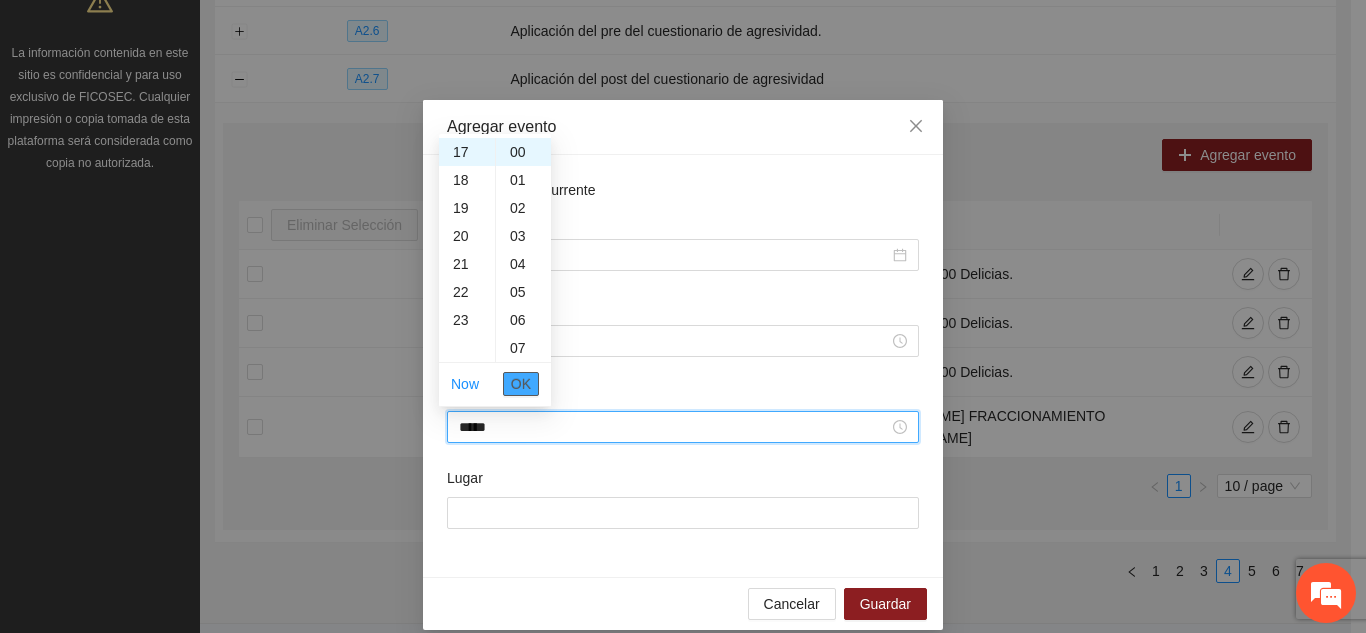 click on "OK" at bounding box center (521, 384) 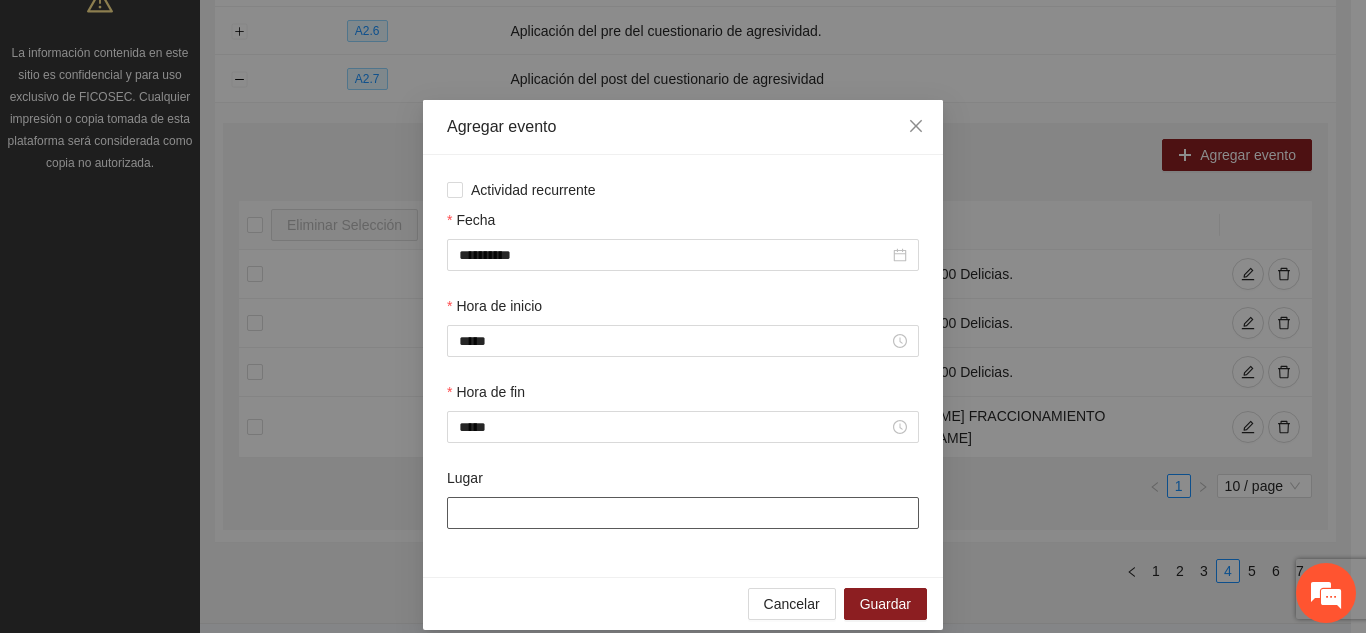 click on "Lugar" at bounding box center [683, 513] 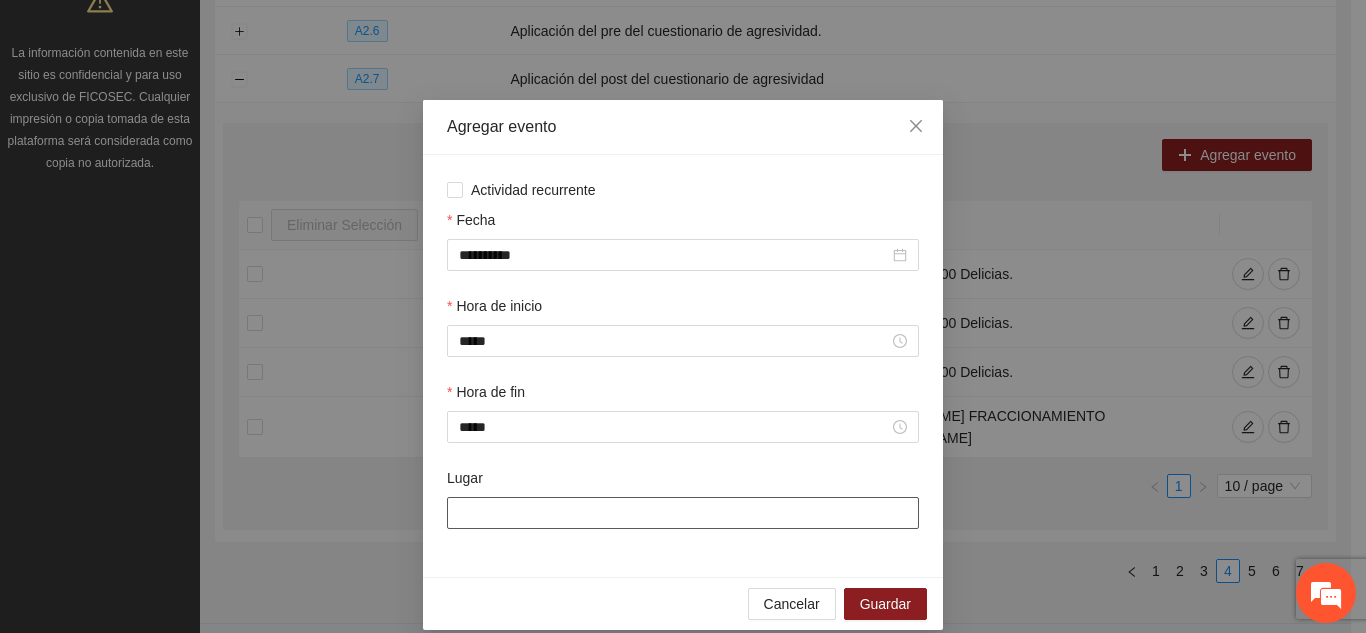 type on "**********" 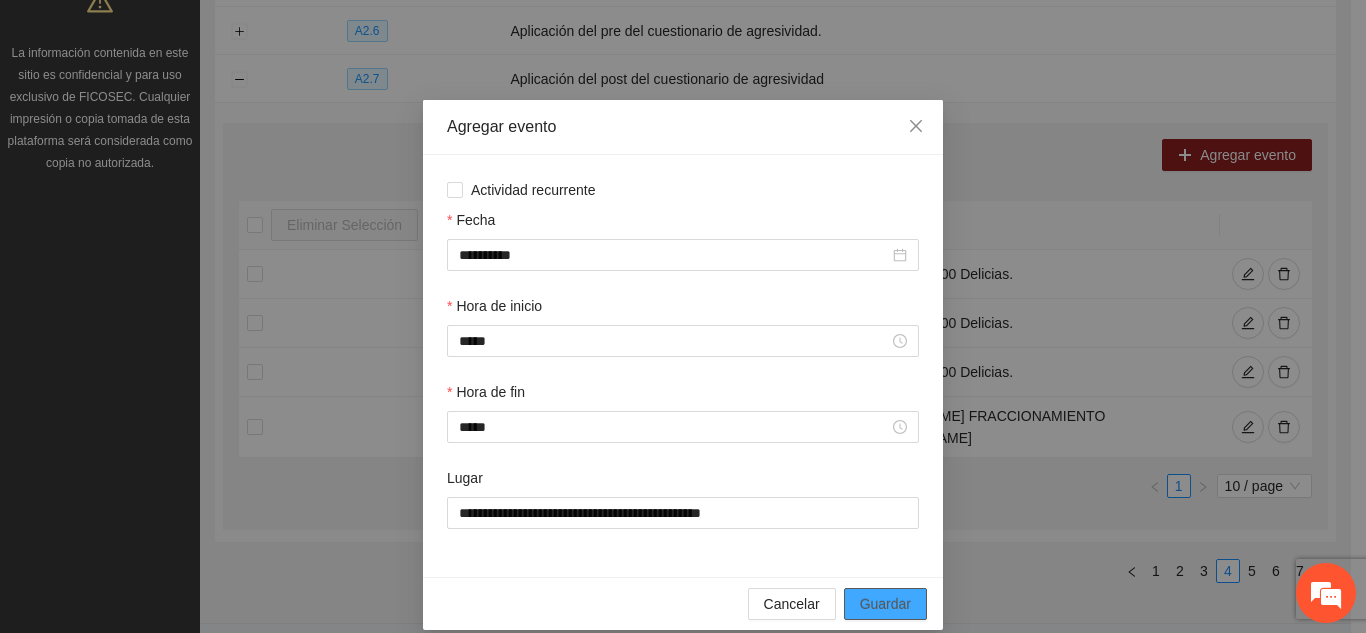 click on "Guardar" at bounding box center (885, 604) 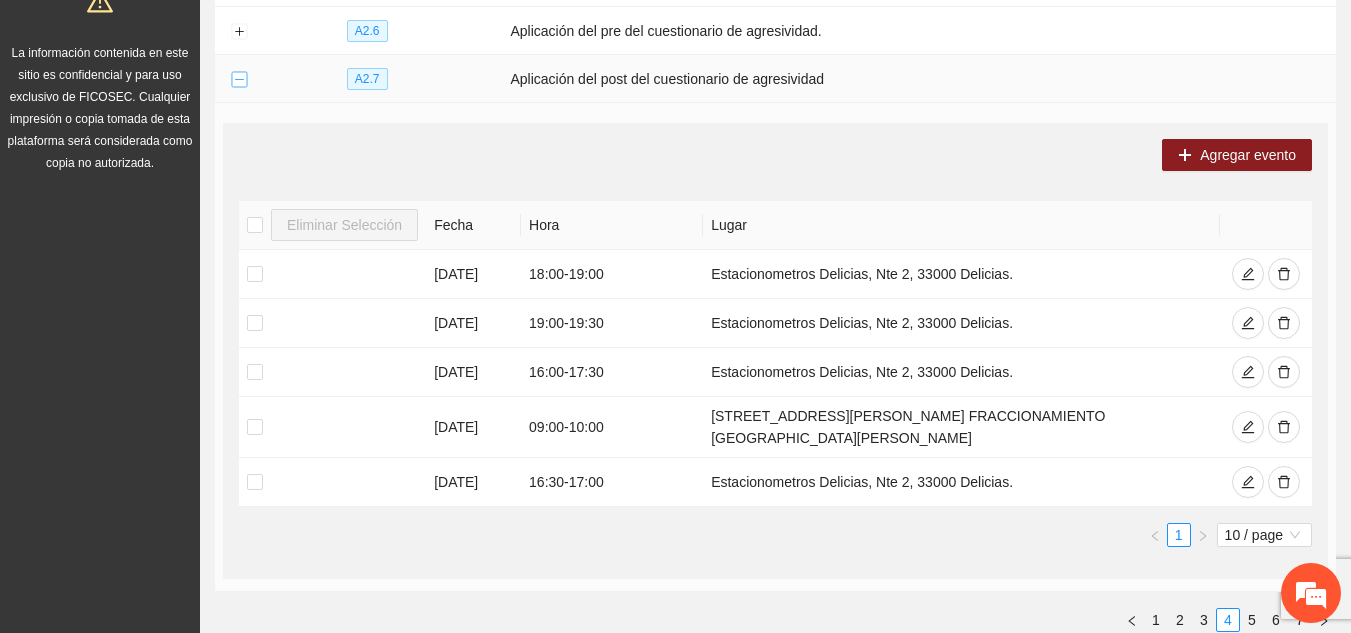 click at bounding box center [239, 80] 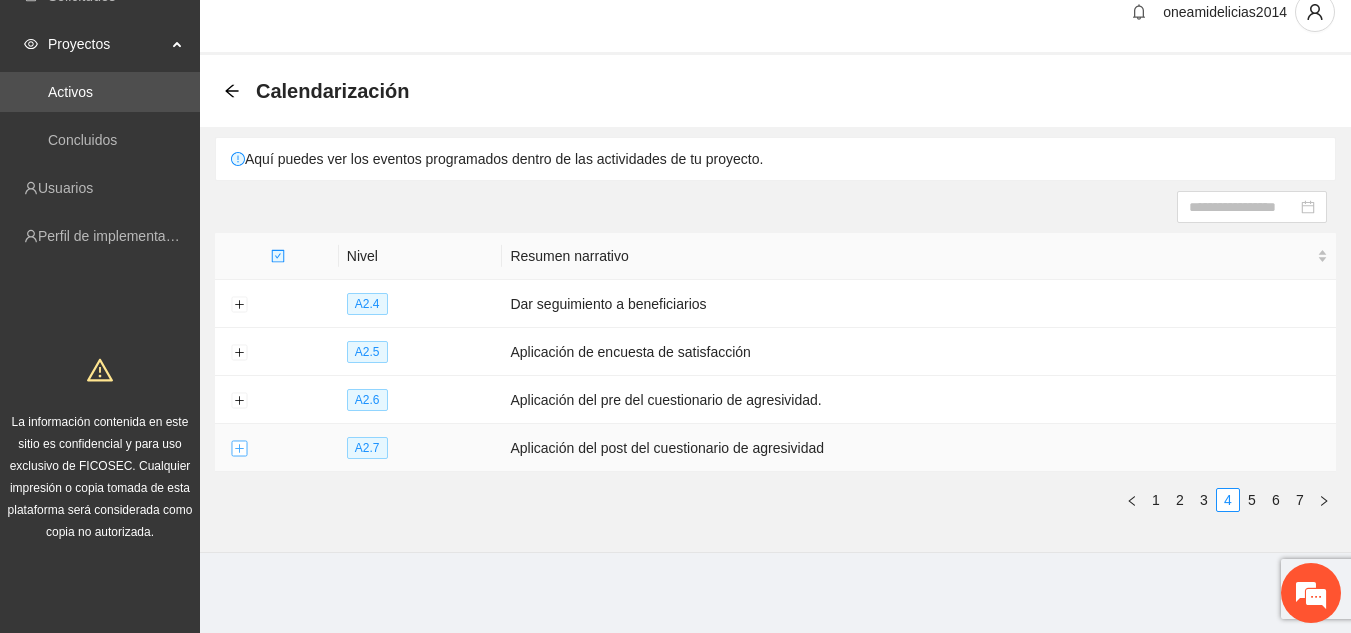 scroll, scrollTop: 24, scrollLeft: 0, axis: vertical 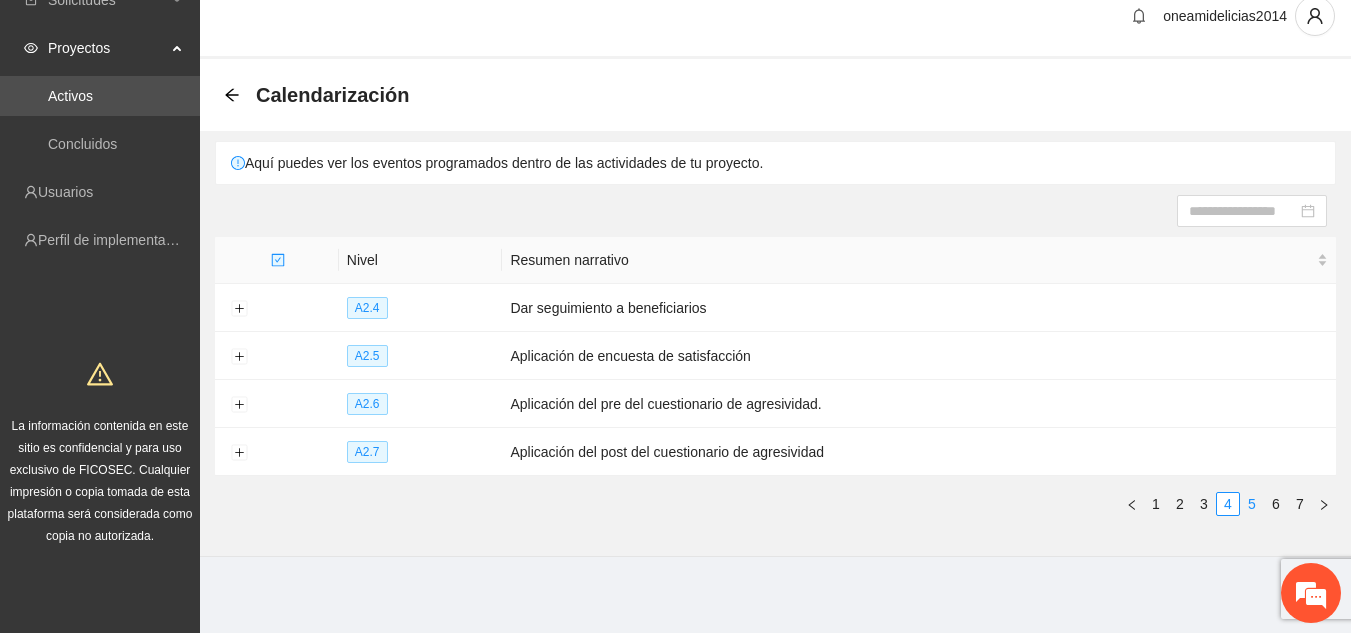click on "5" at bounding box center [1252, 504] 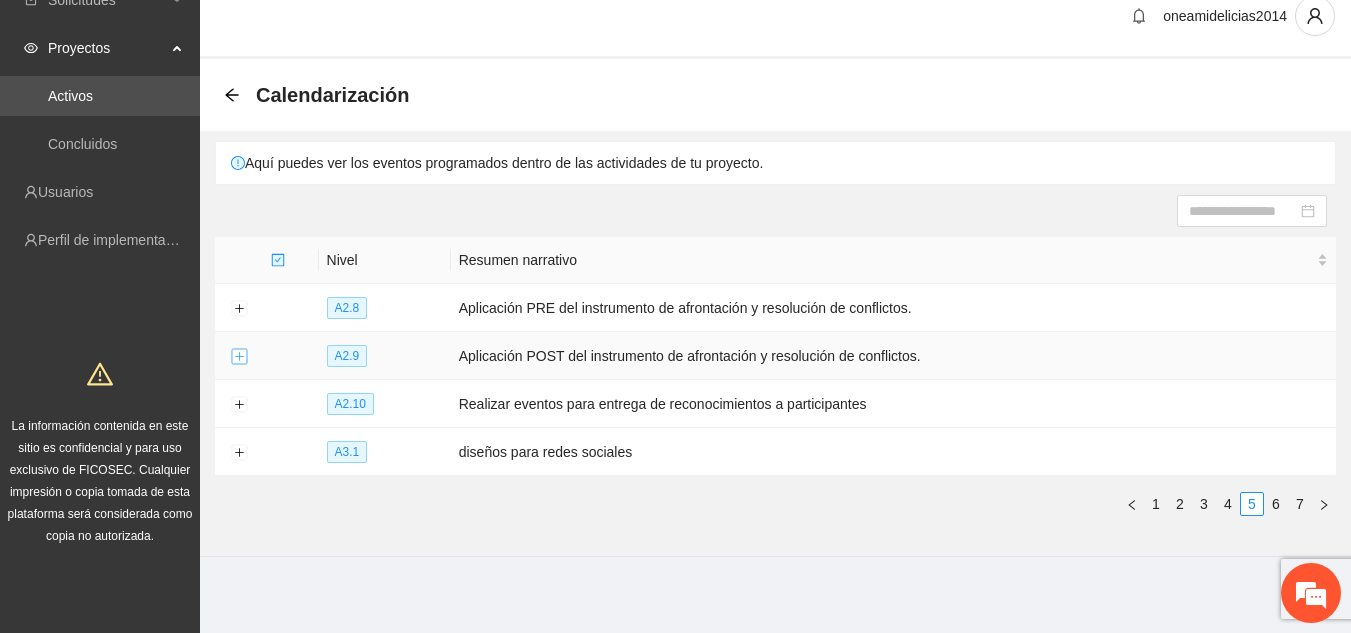 click at bounding box center [239, 357] 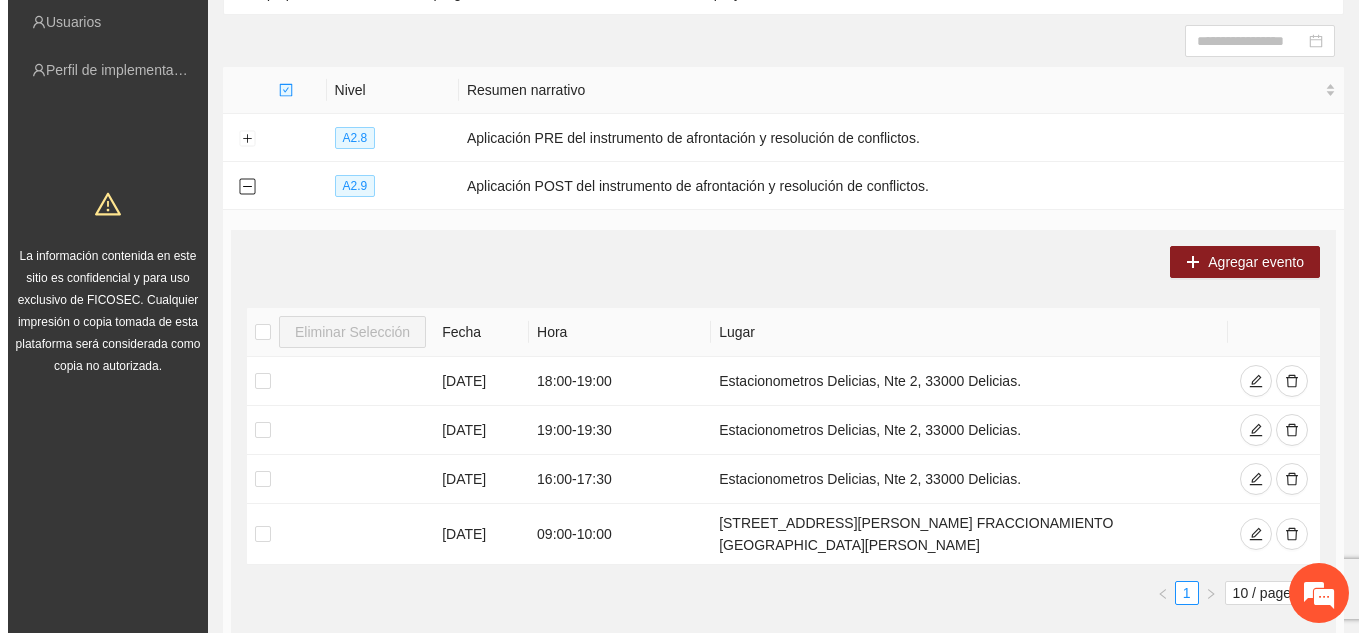 scroll, scrollTop: 224, scrollLeft: 0, axis: vertical 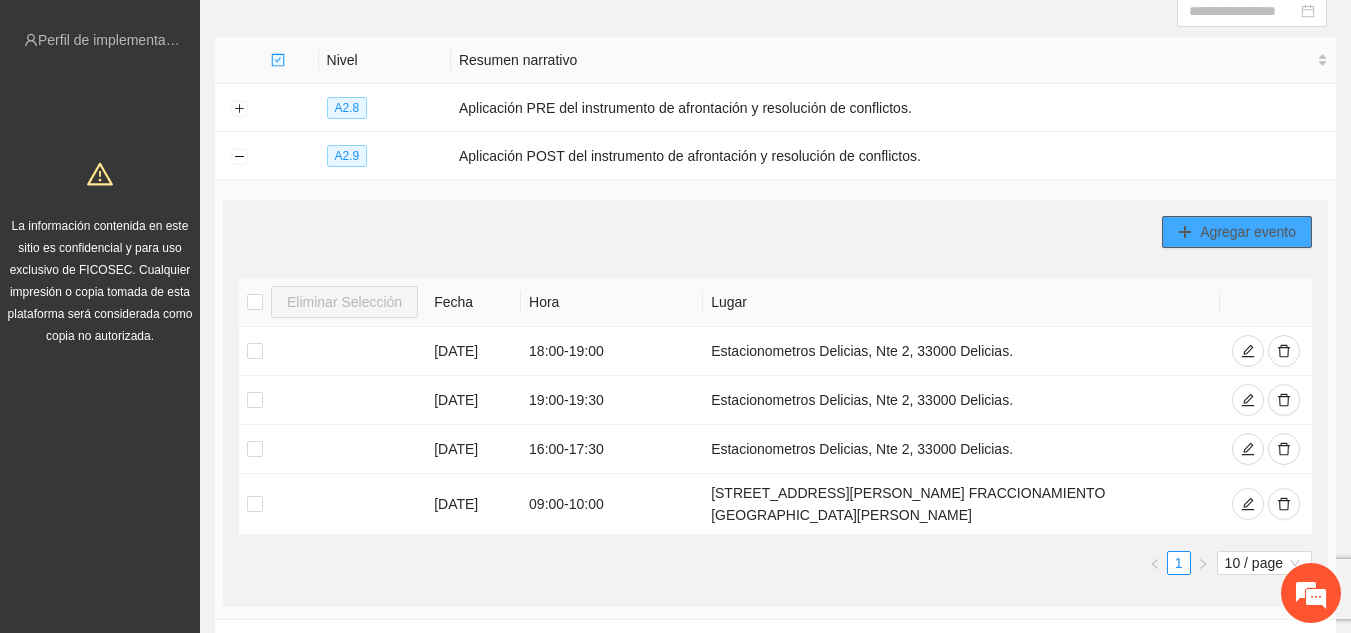 click on "Agregar evento" at bounding box center (1248, 232) 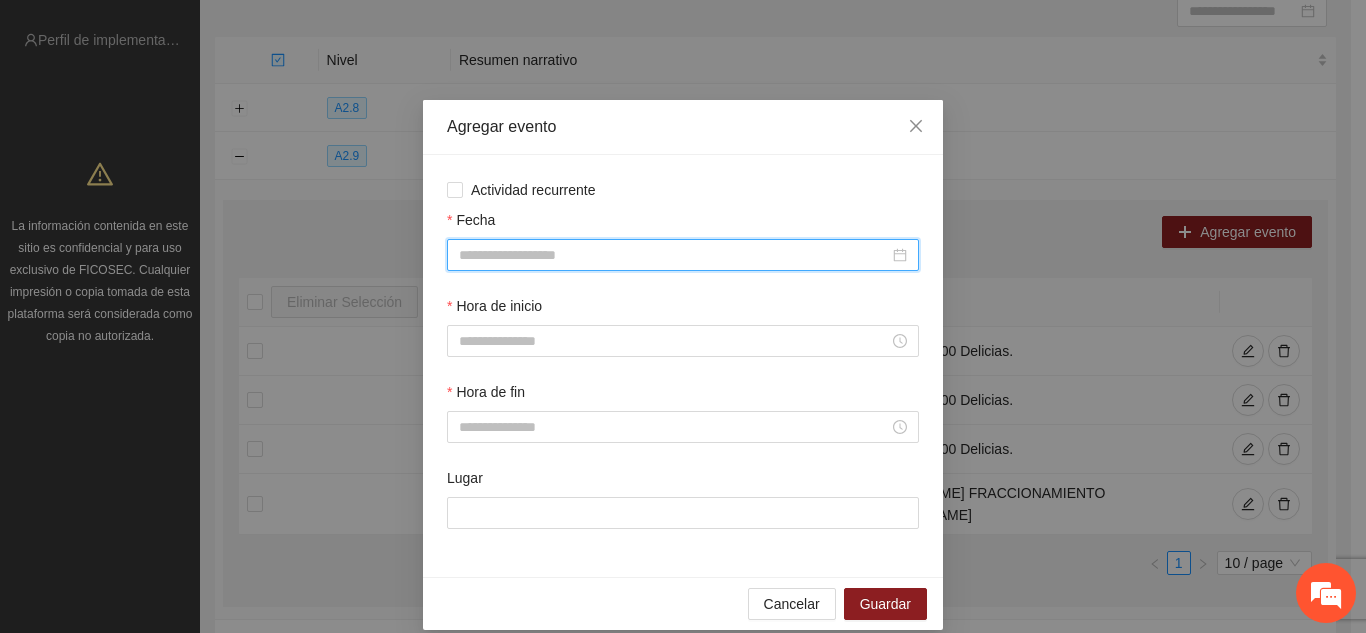 click on "Fecha" at bounding box center (674, 255) 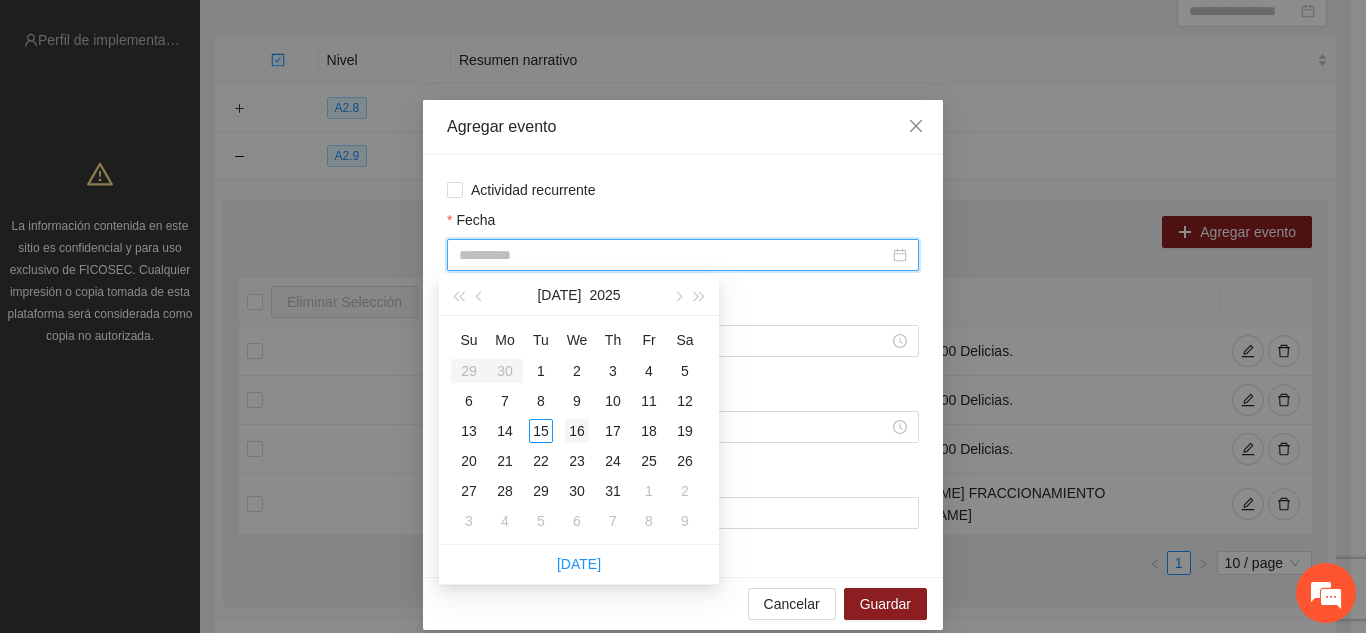 type on "**********" 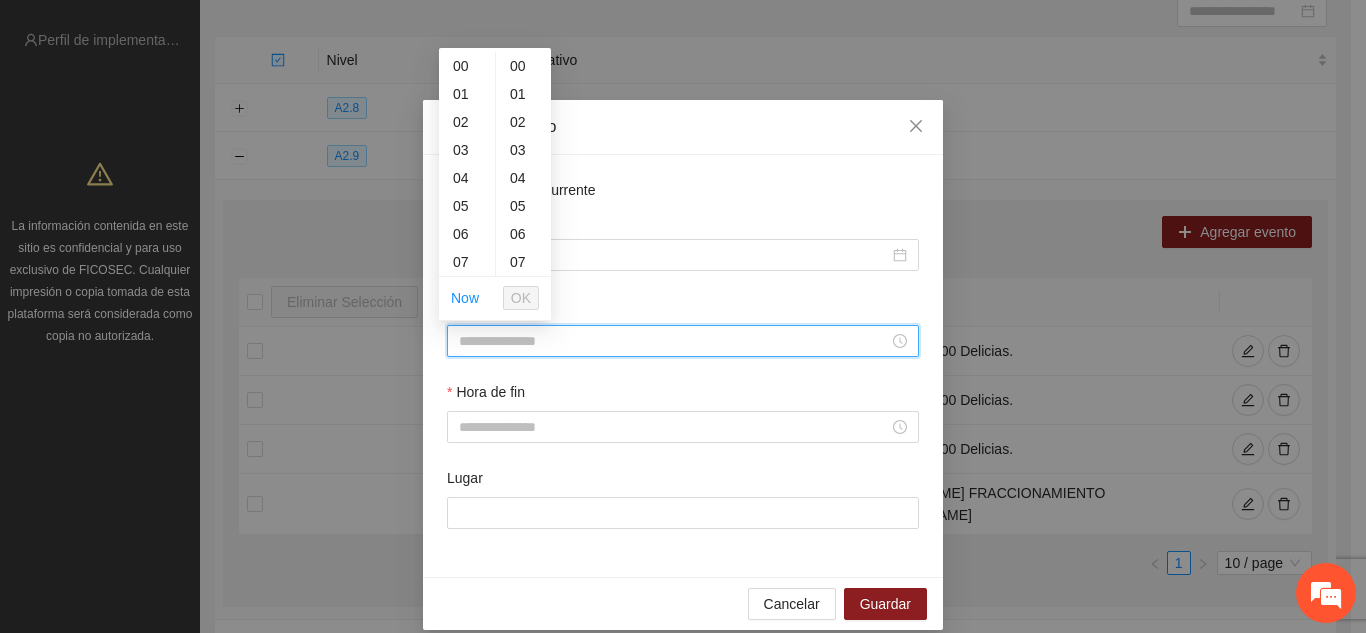 click on "Hora de inicio" at bounding box center (674, 341) 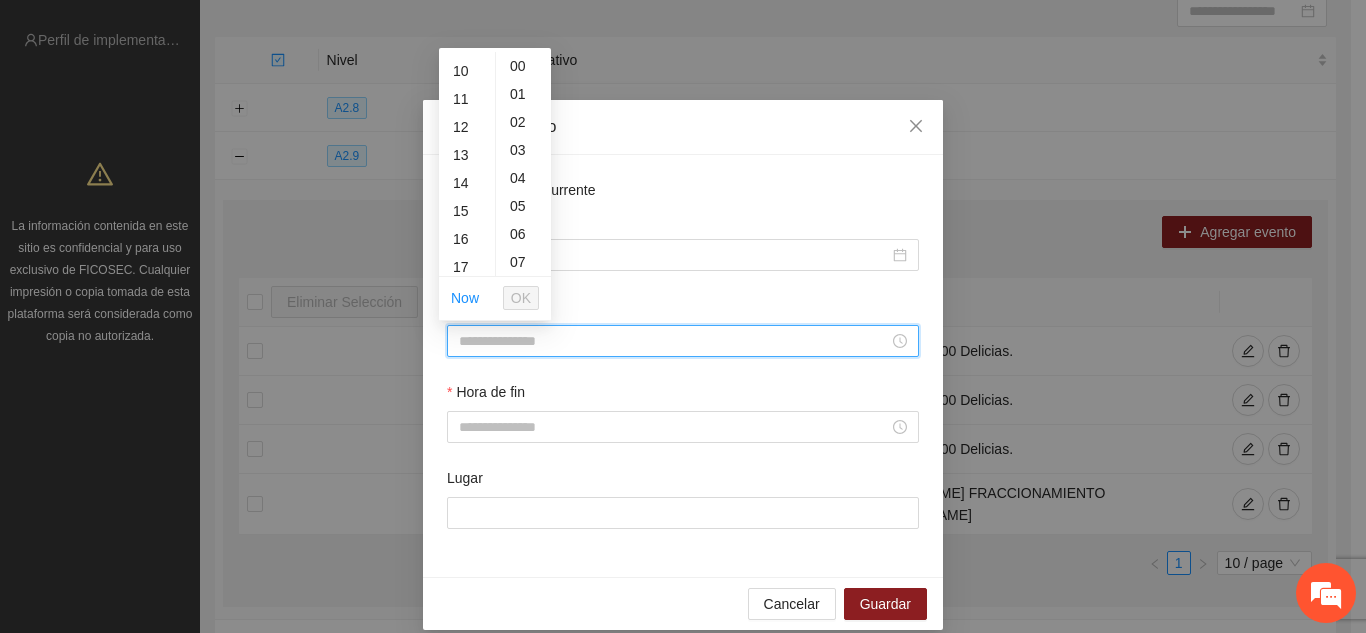 scroll, scrollTop: 280, scrollLeft: 0, axis: vertical 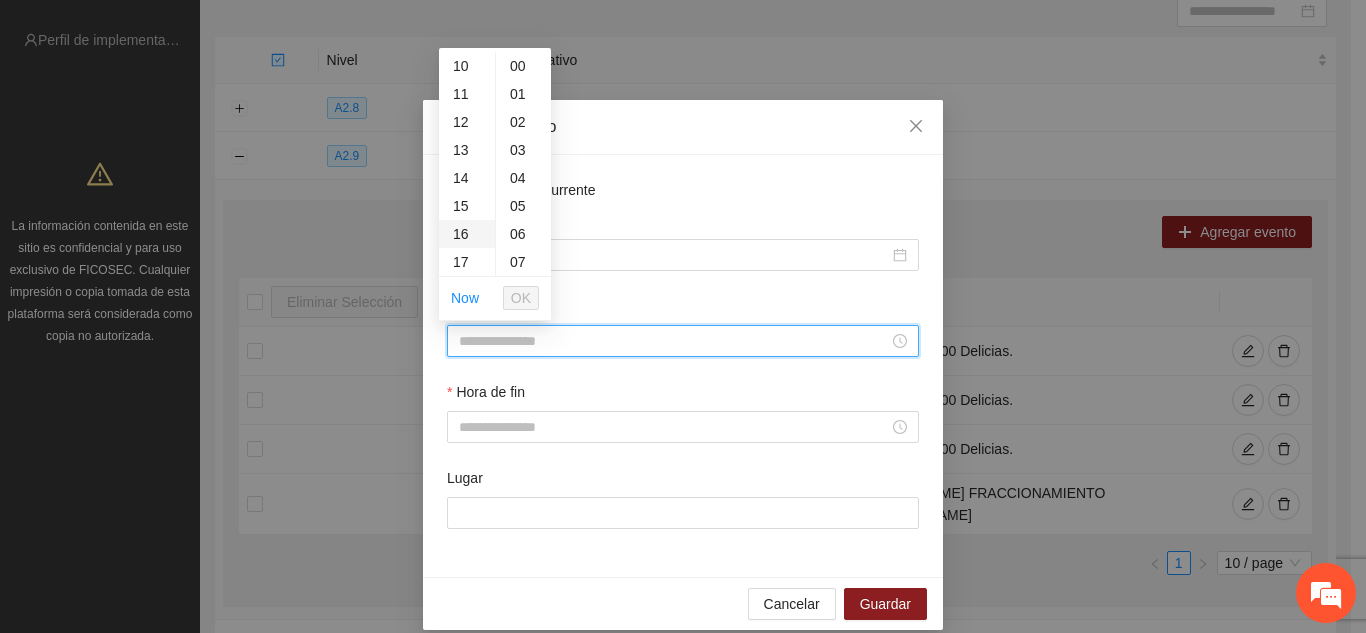 click on "16" at bounding box center [467, 234] 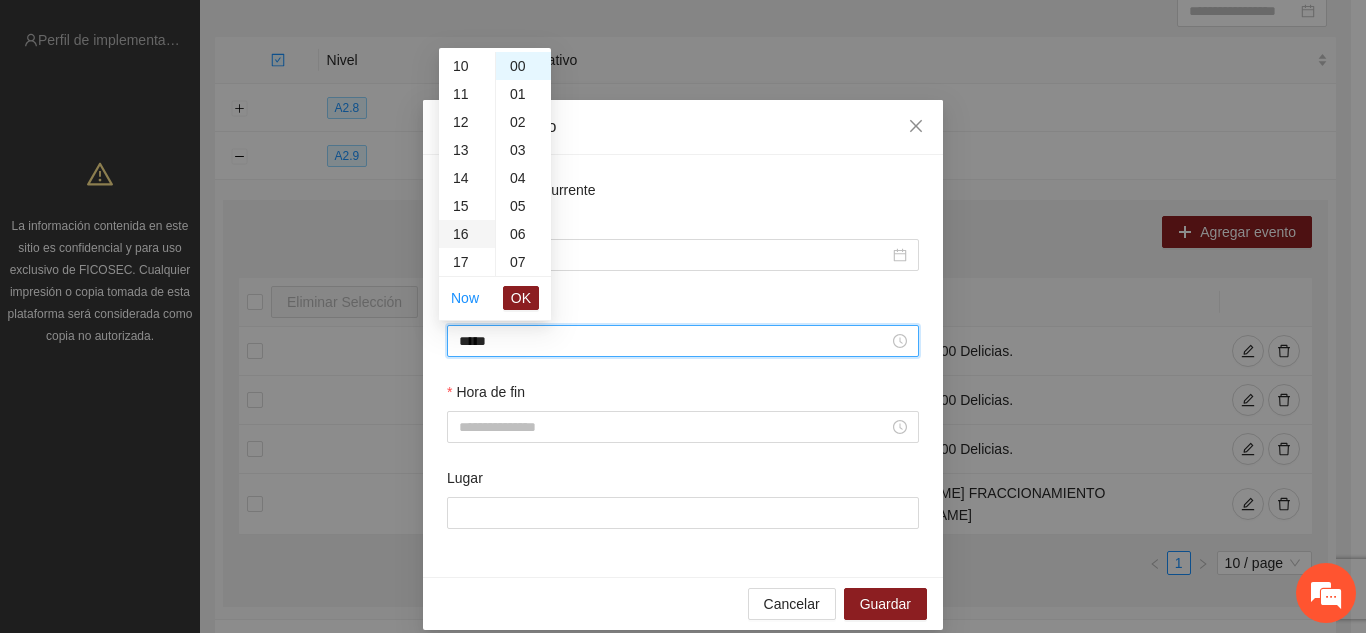 scroll, scrollTop: 448, scrollLeft: 0, axis: vertical 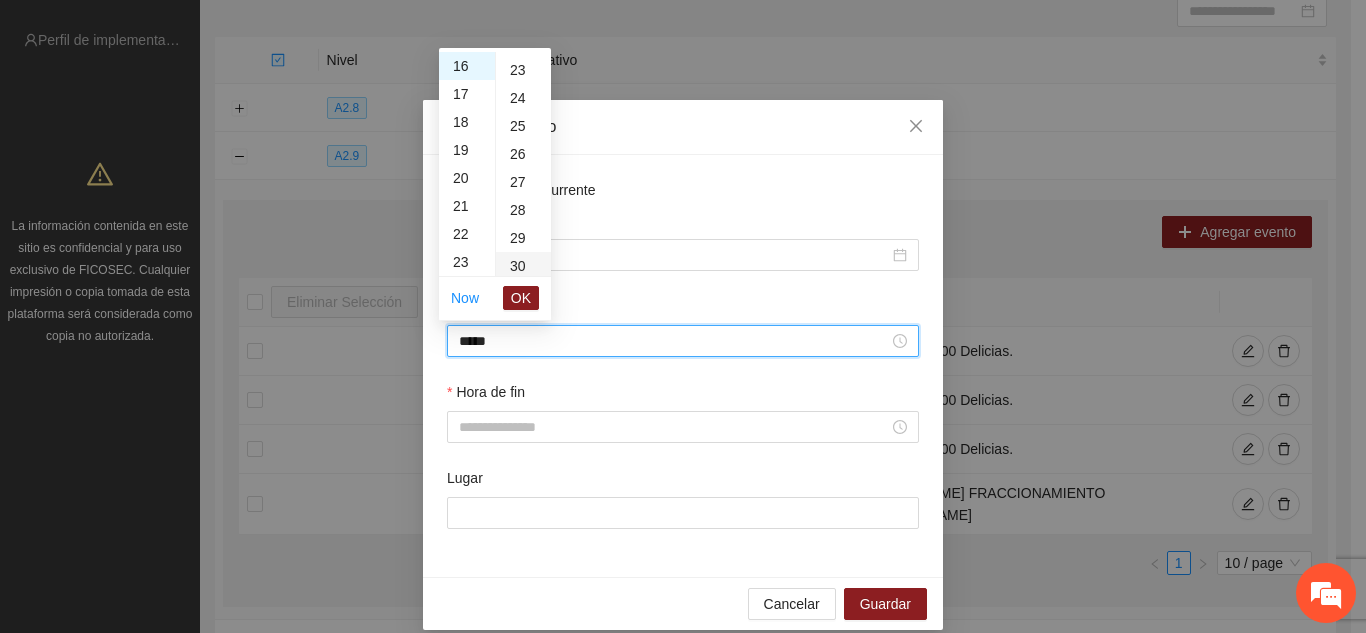click on "30" at bounding box center [523, 266] 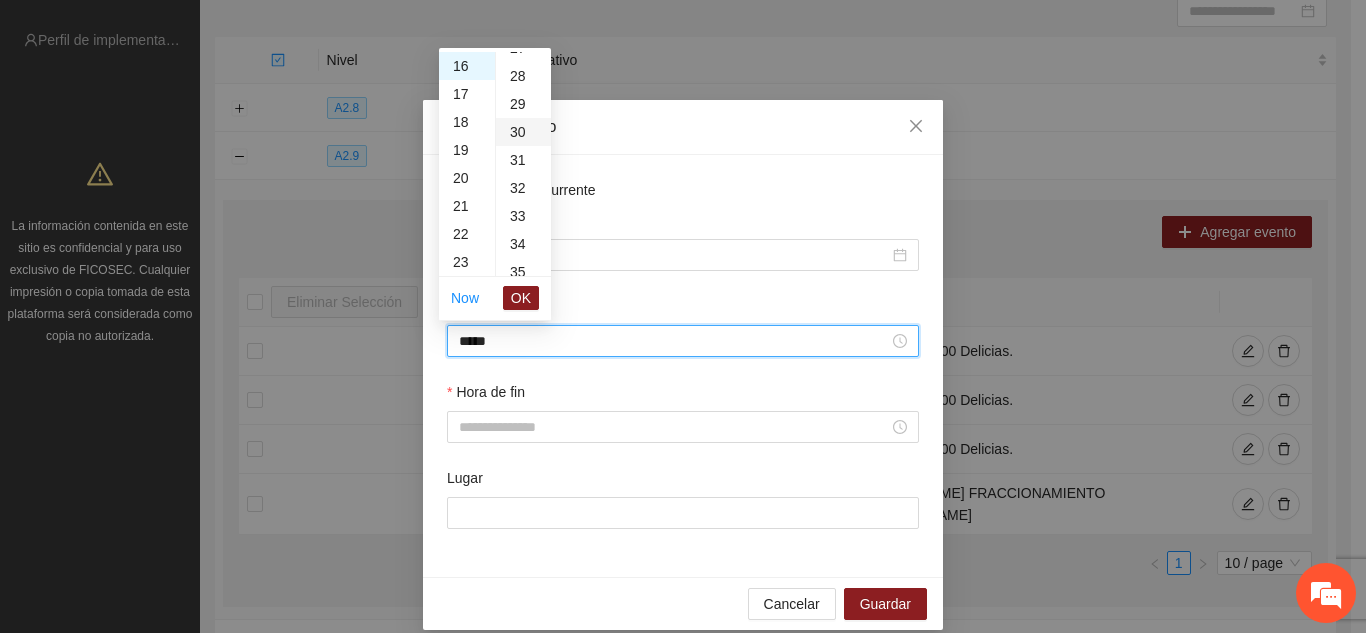 scroll, scrollTop: 840, scrollLeft: 0, axis: vertical 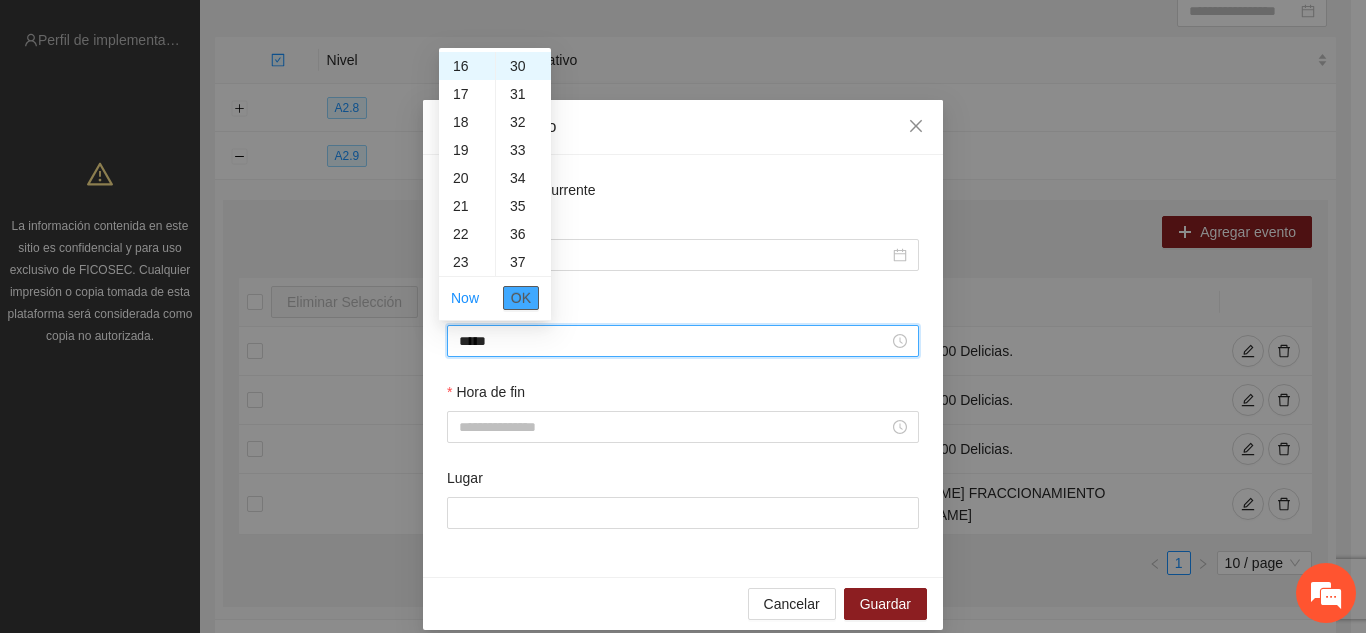click on "OK" at bounding box center [521, 298] 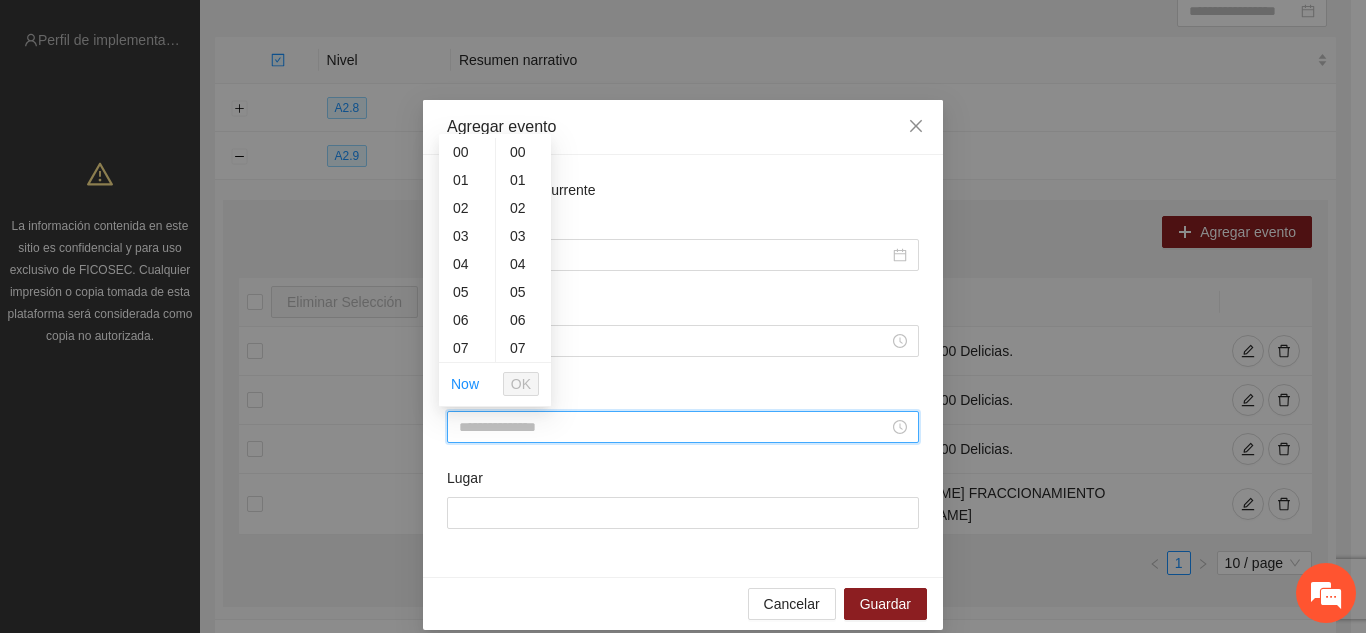 click on "Hora de fin" at bounding box center [674, 427] 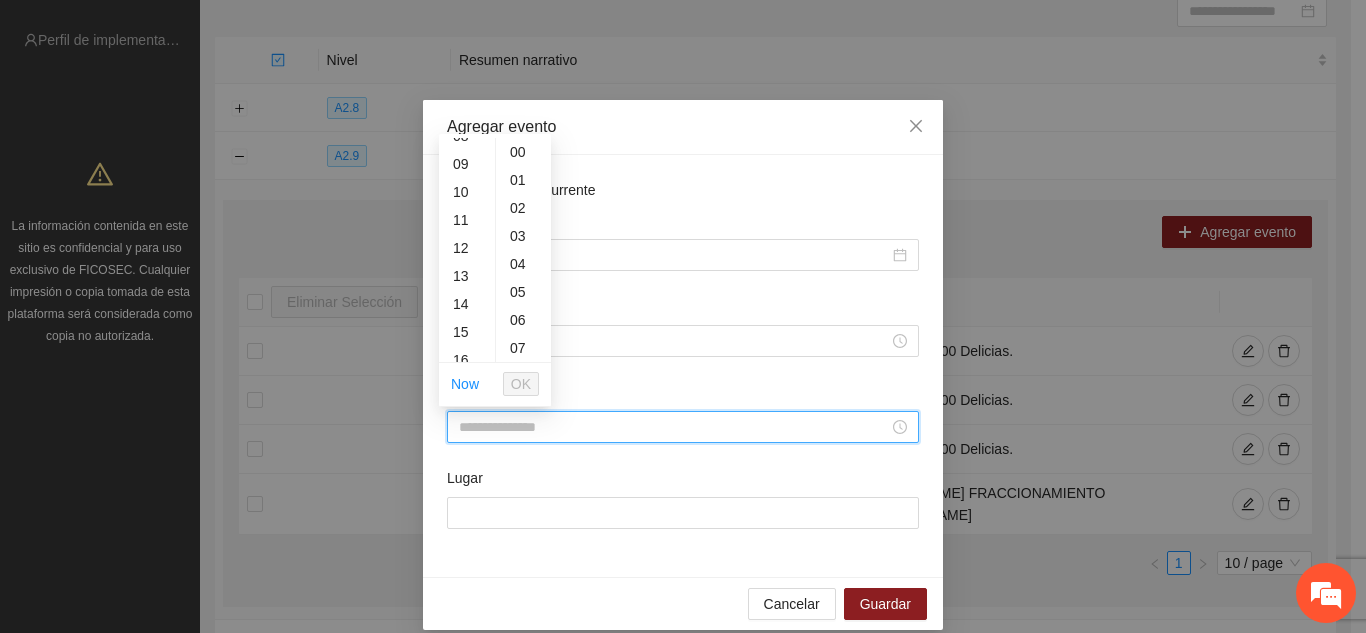 scroll, scrollTop: 280, scrollLeft: 0, axis: vertical 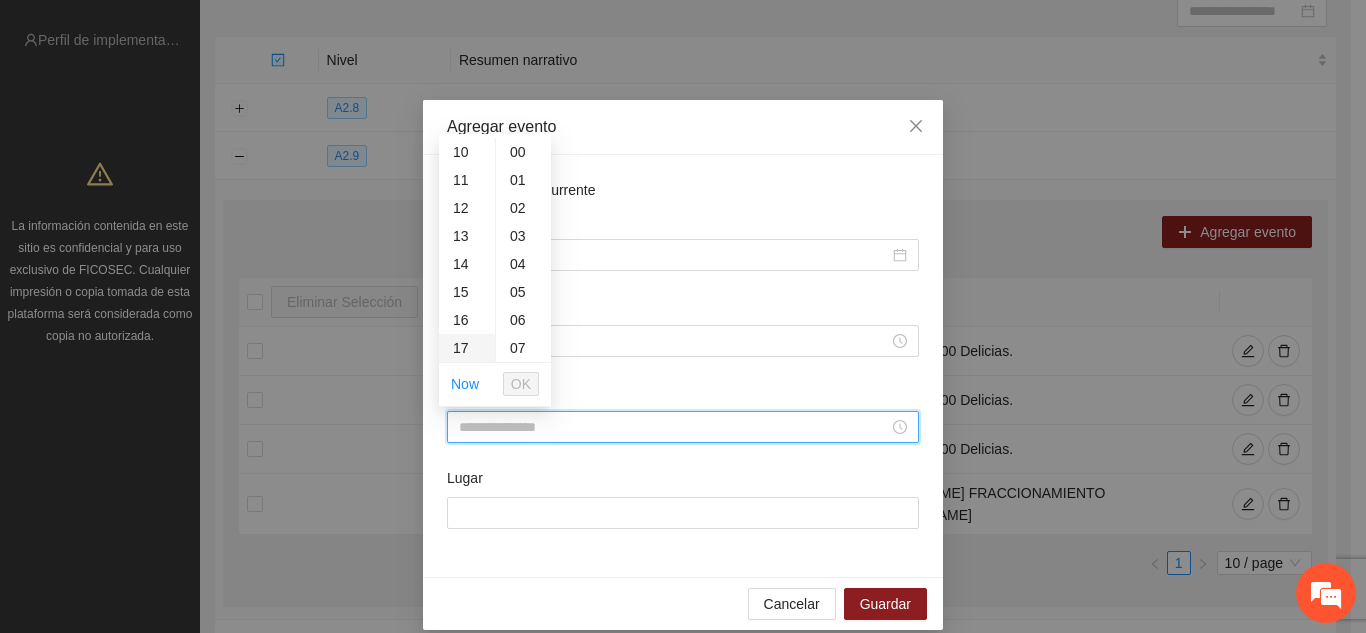 click on "17" at bounding box center [467, 348] 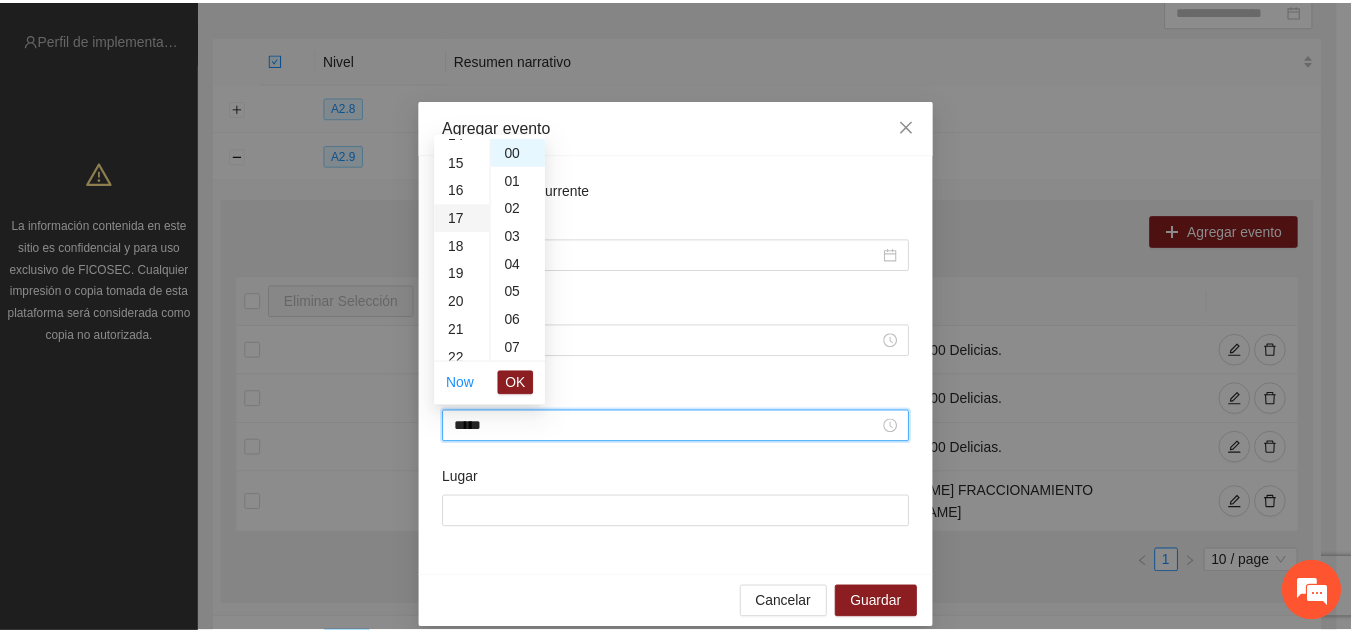 scroll, scrollTop: 476, scrollLeft: 0, axis: vertical 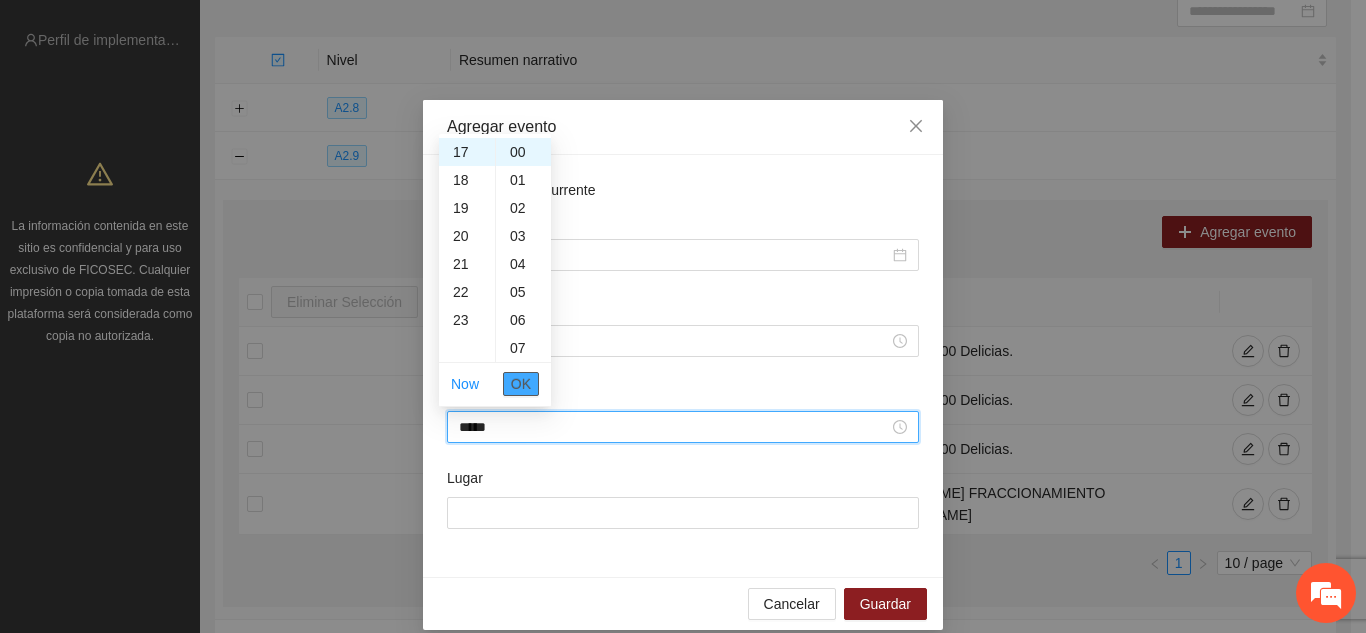 click on "OK" at bounding box center [521, 384] 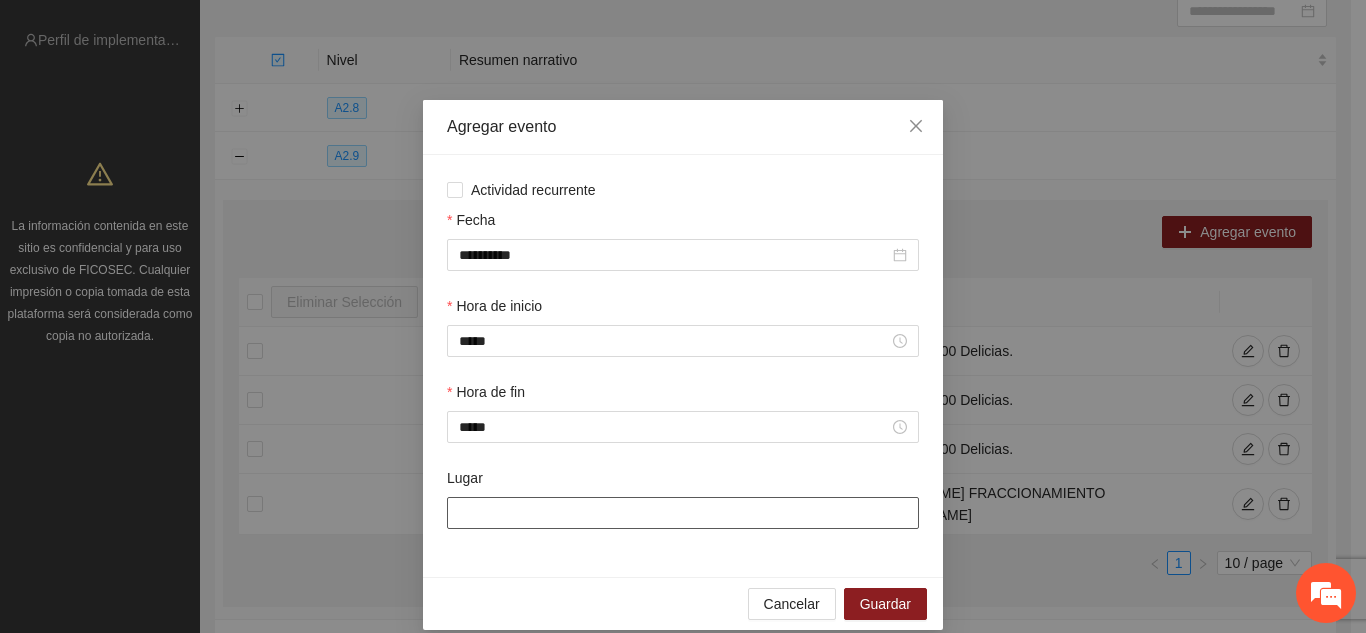 click on "Lugar" at bounding box center (683, 513) 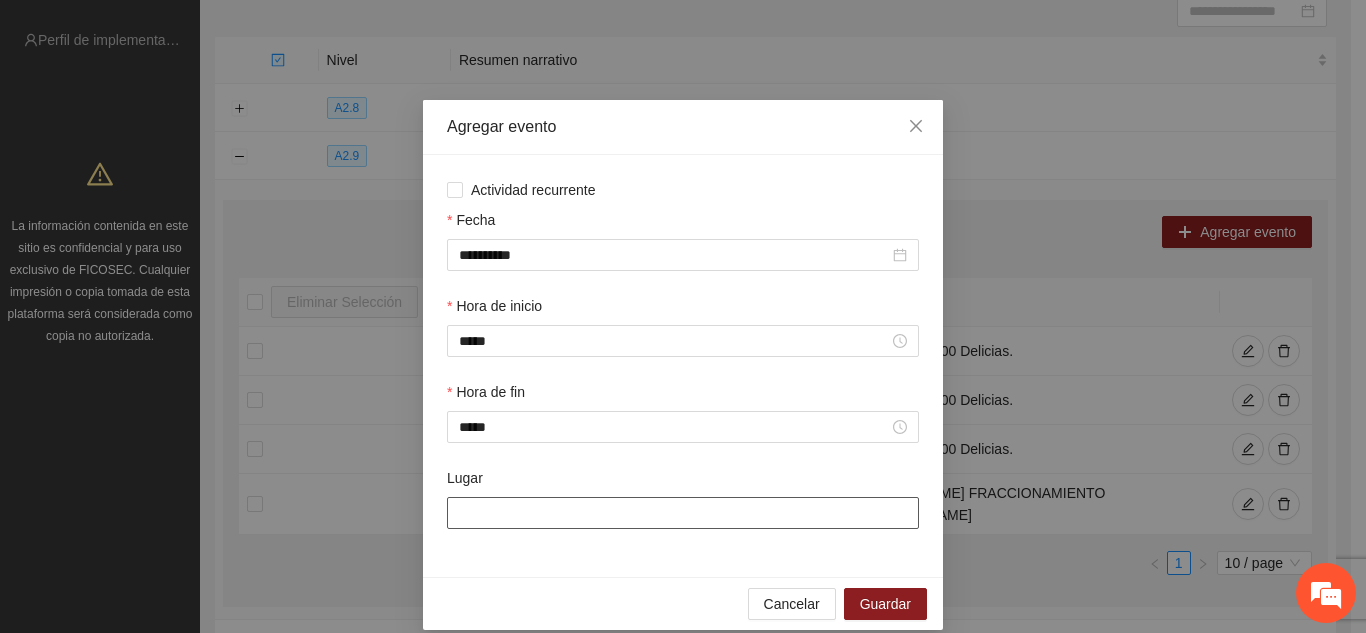type on "**********" 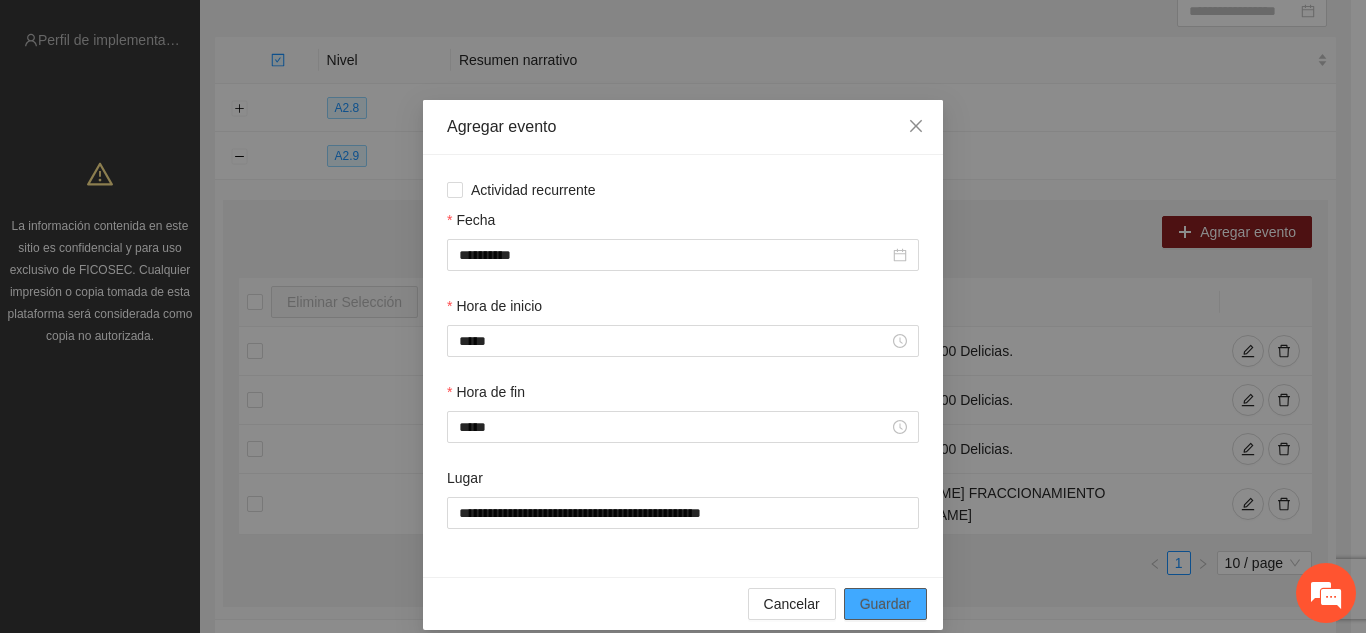 click on "Guardar" at bounding box center (885, 604) 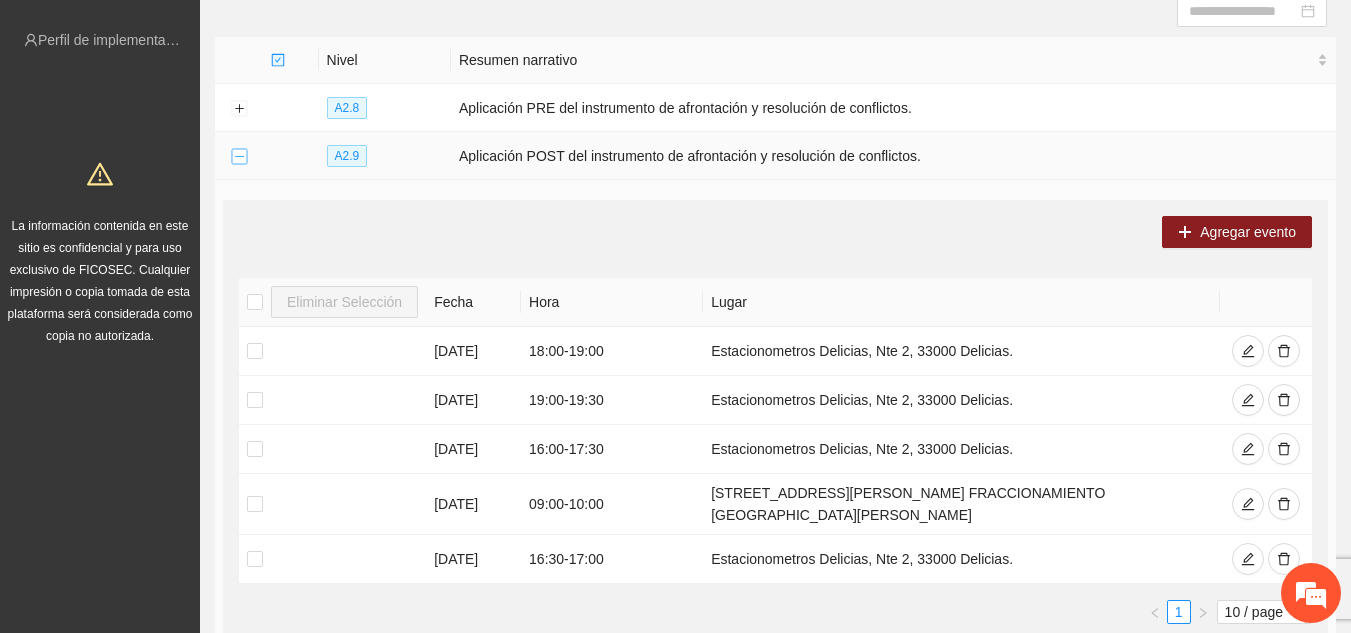 click at bounding box center (239, 157) 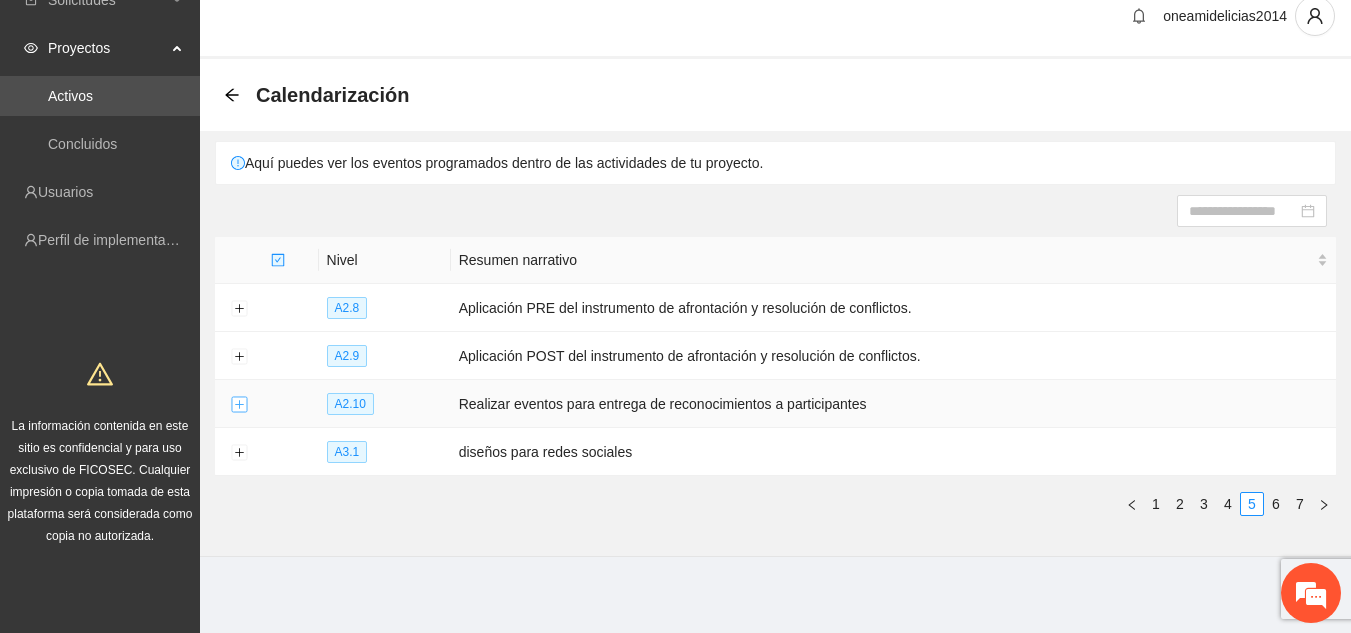 click at bounding box center [239, 405] 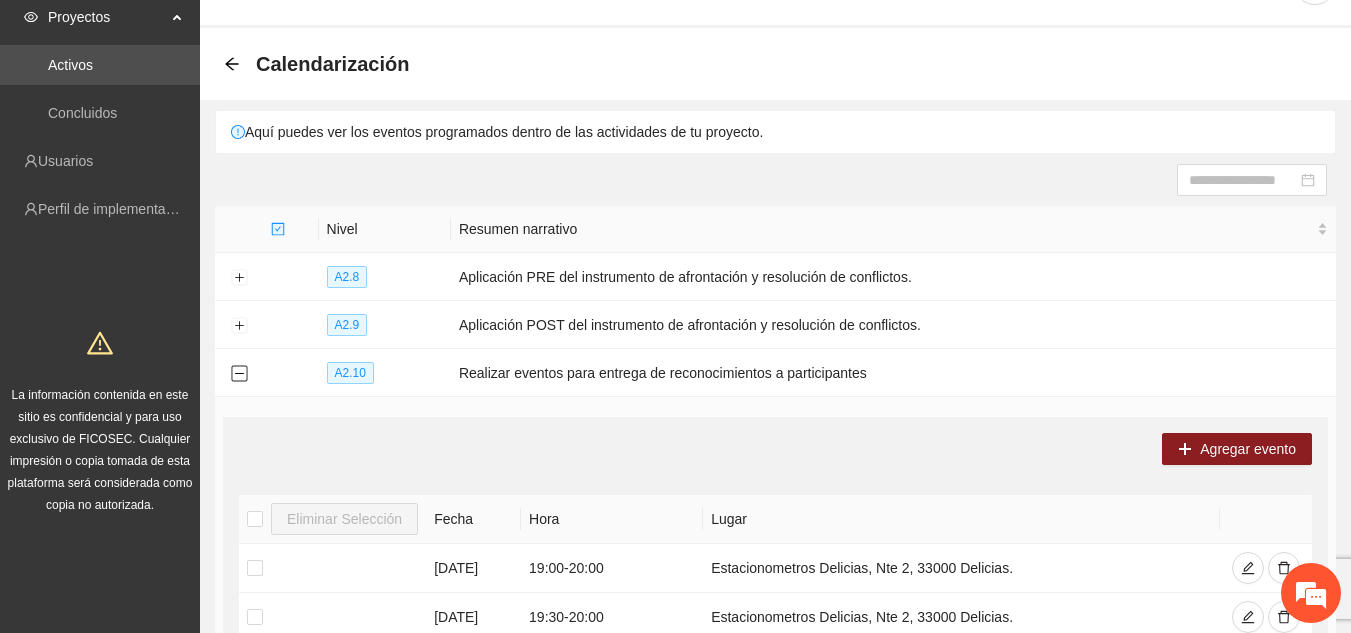 scroll, scrollTop: 64, scrollLeft: 0, axis: vertical 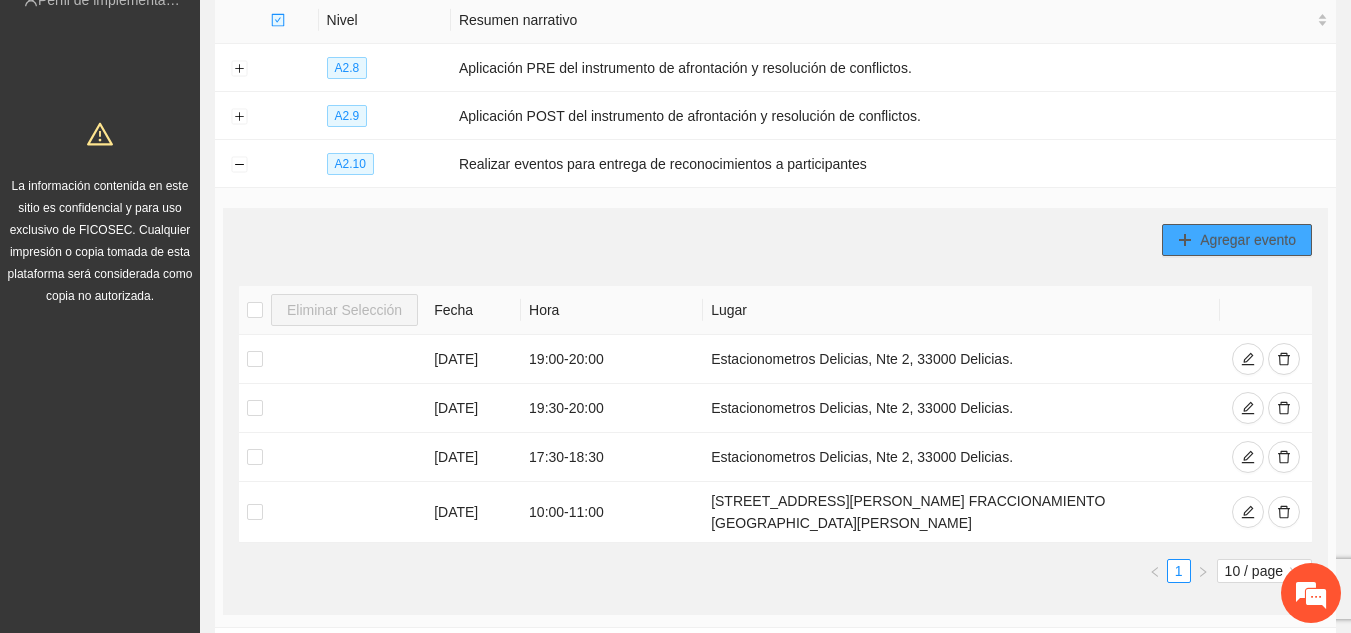 click on "Agregar evento" at bounding box center (1237, 240) 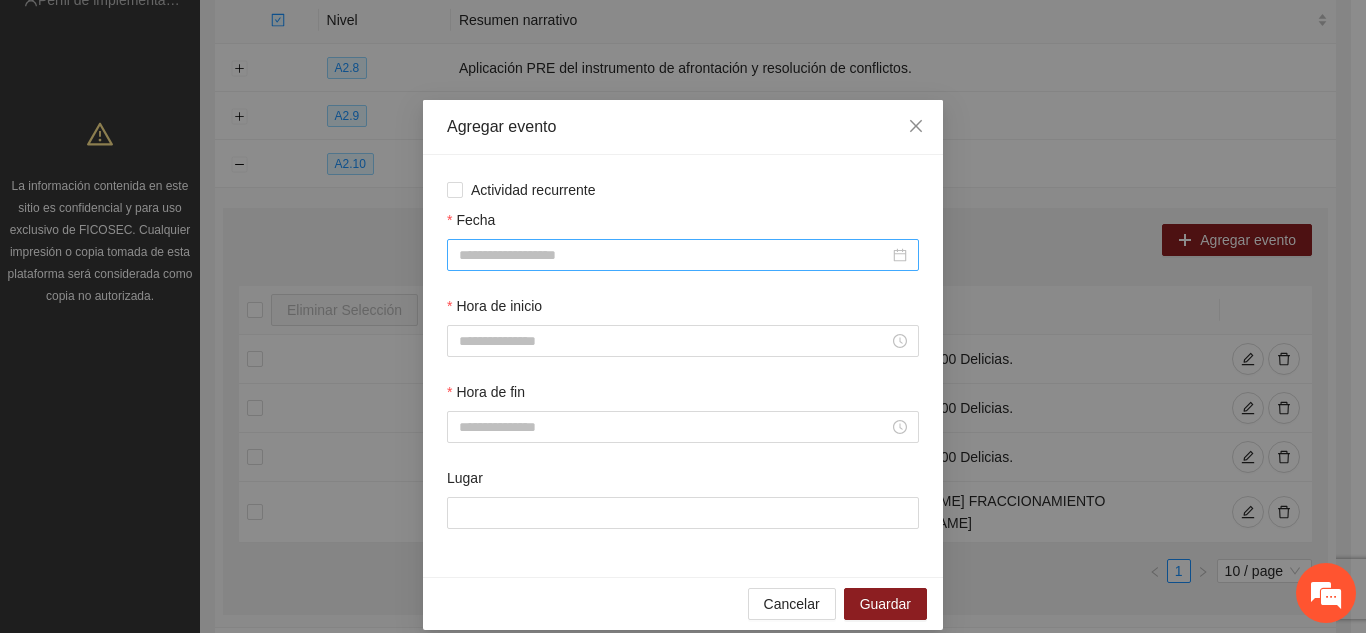 click at bounding box center (683, 255) 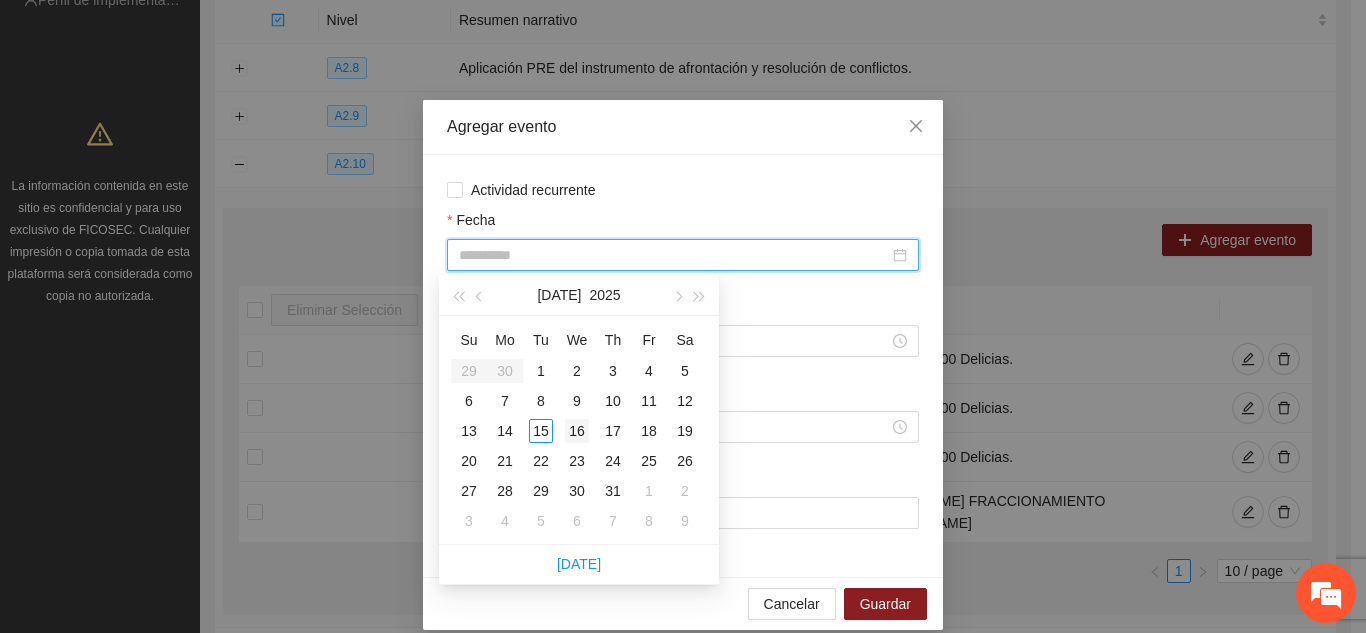 type on "**********" 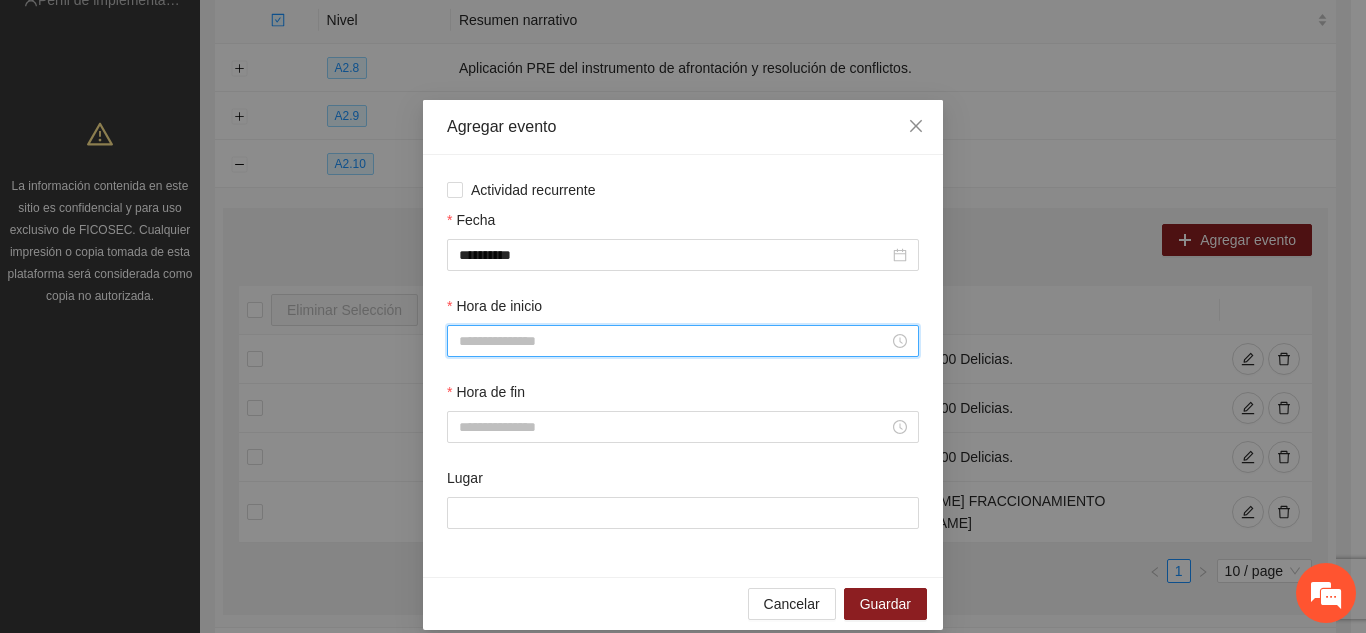 click on "Hora de inicio" at bounding box center [674, 341] 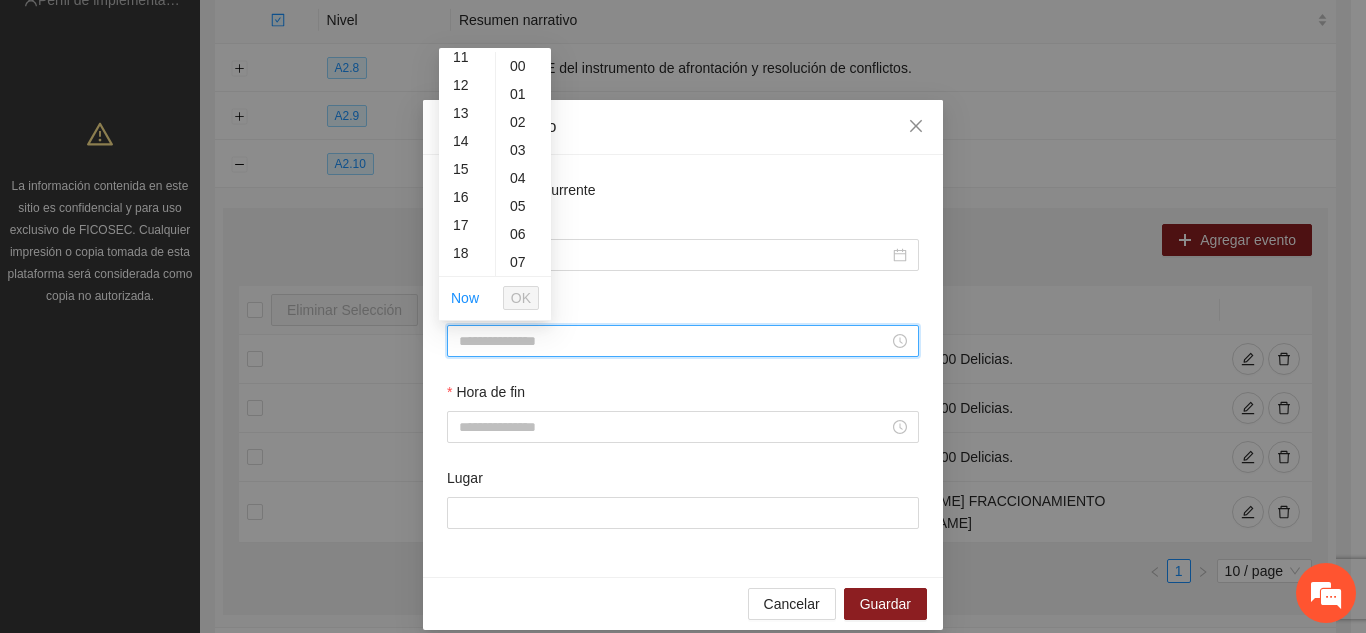 scroll, scrollTop: 320, scrollLeft: 0, axis: vertical 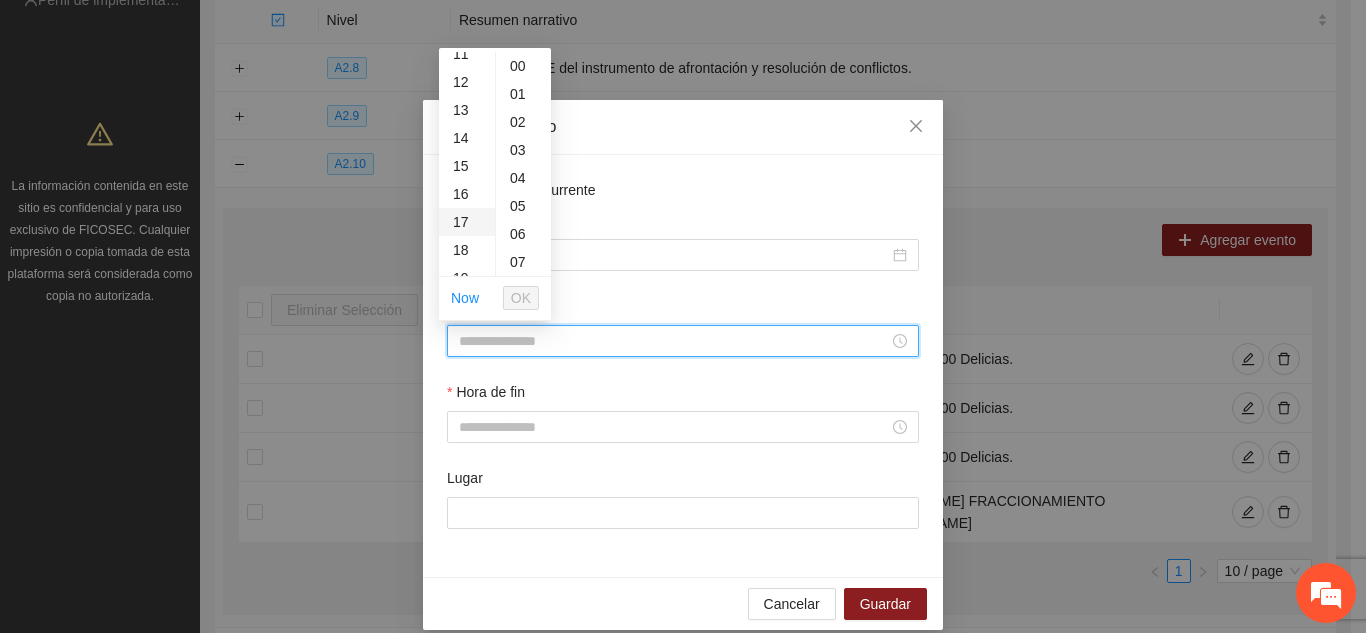 click on "17" at bounding box center [467, 222] 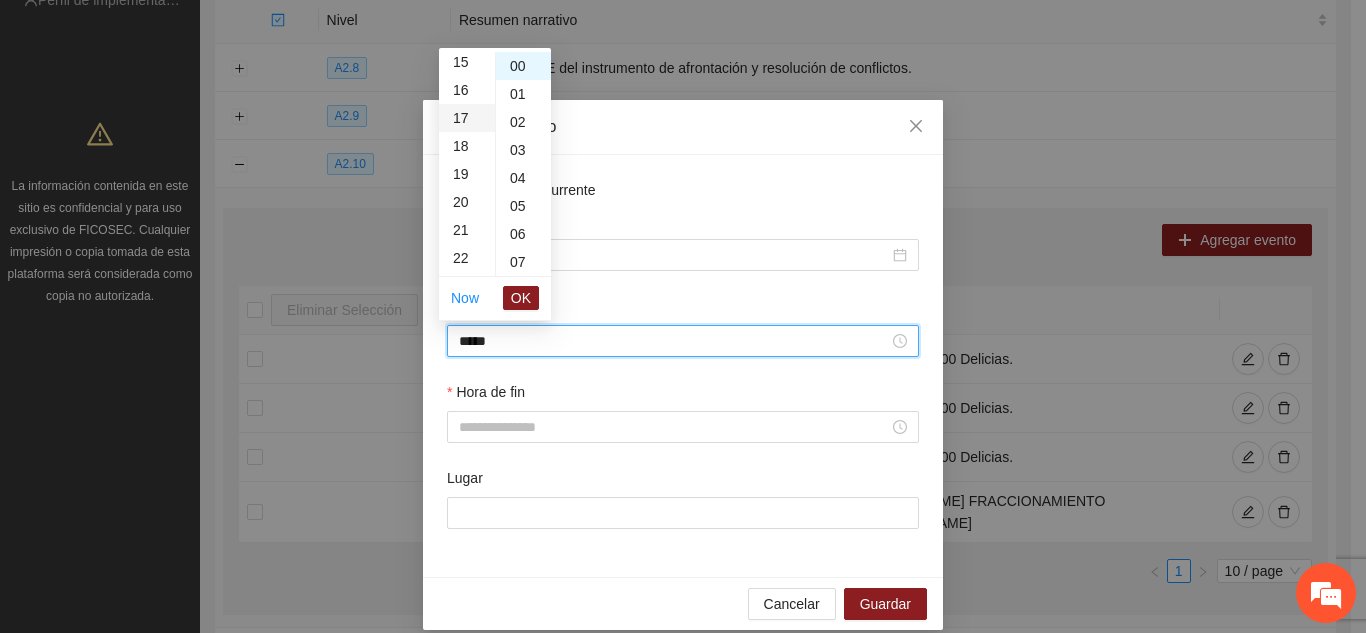 scroll, scrollTop: 476, scrollLeft: 0, axis: vertical 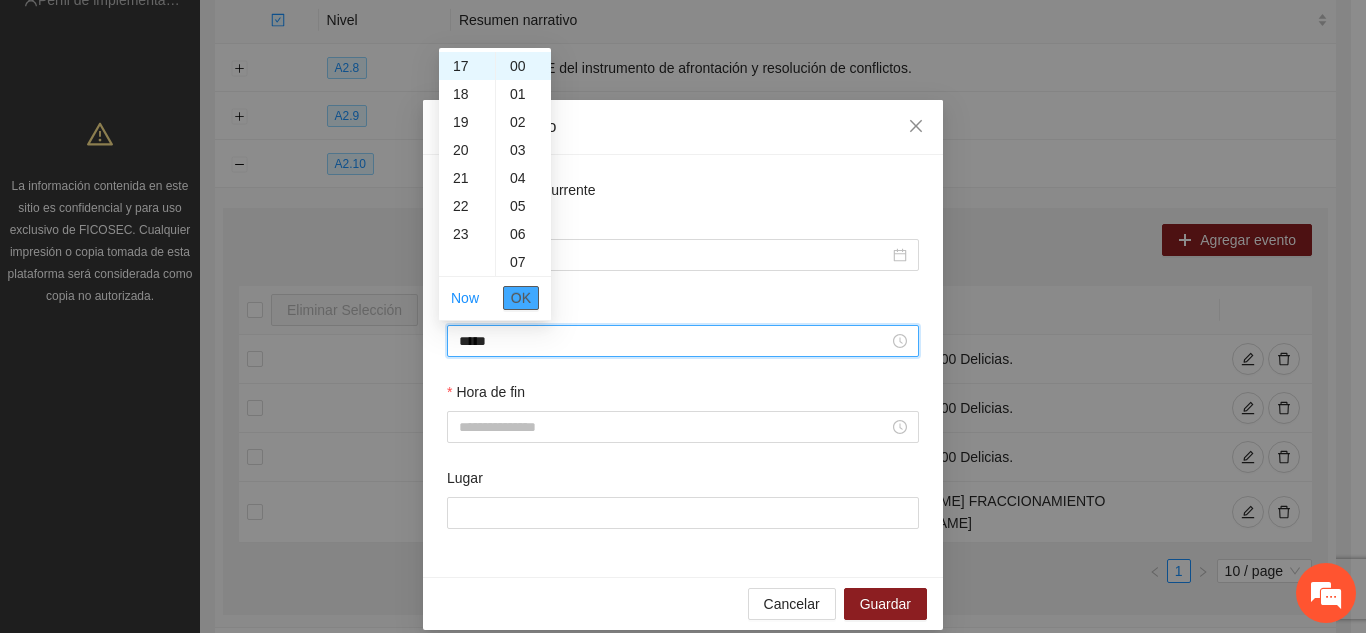 click on "OK" at bounding box center [521, 298] 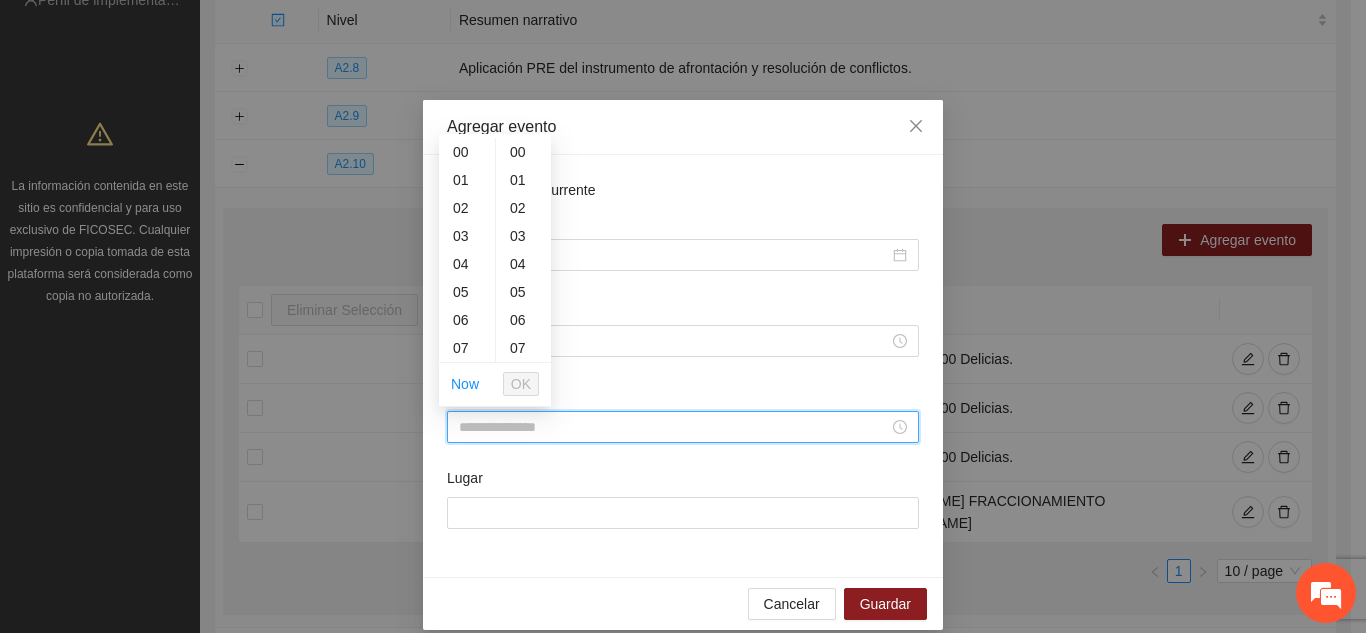 click on "Hora de fin" at bounding box center (674, 427) 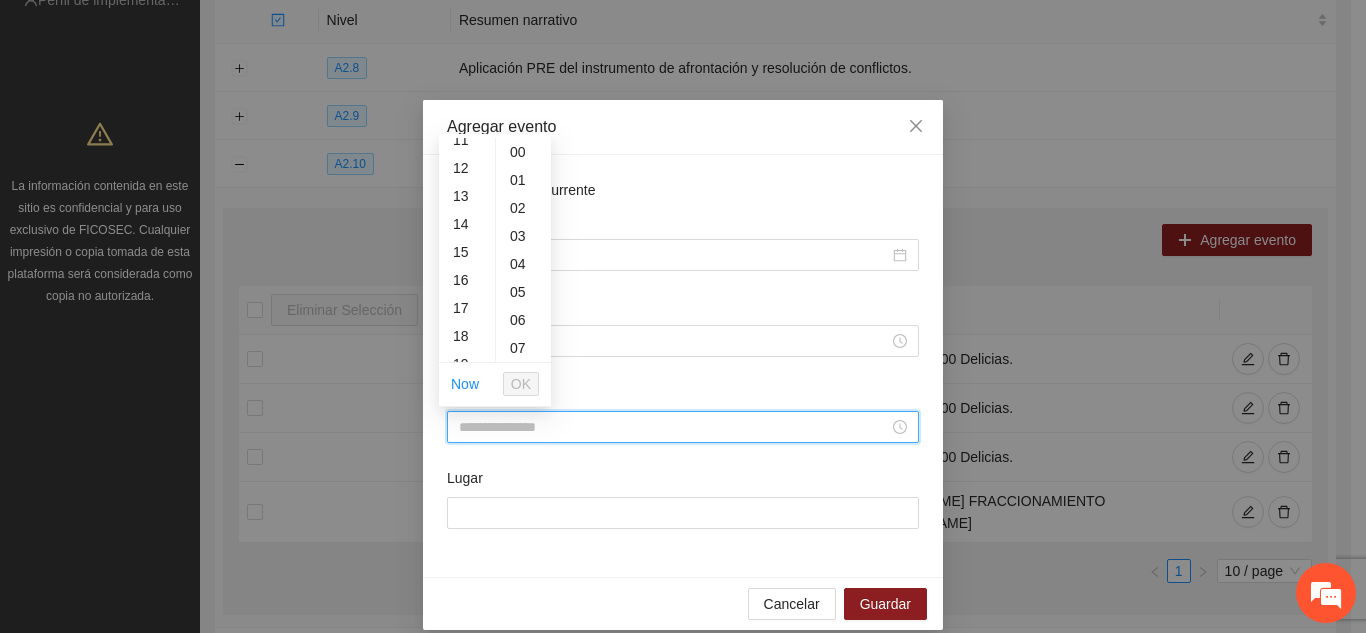 scroll, scrollTop: 360, scrollLeft: 0, axis: vertical 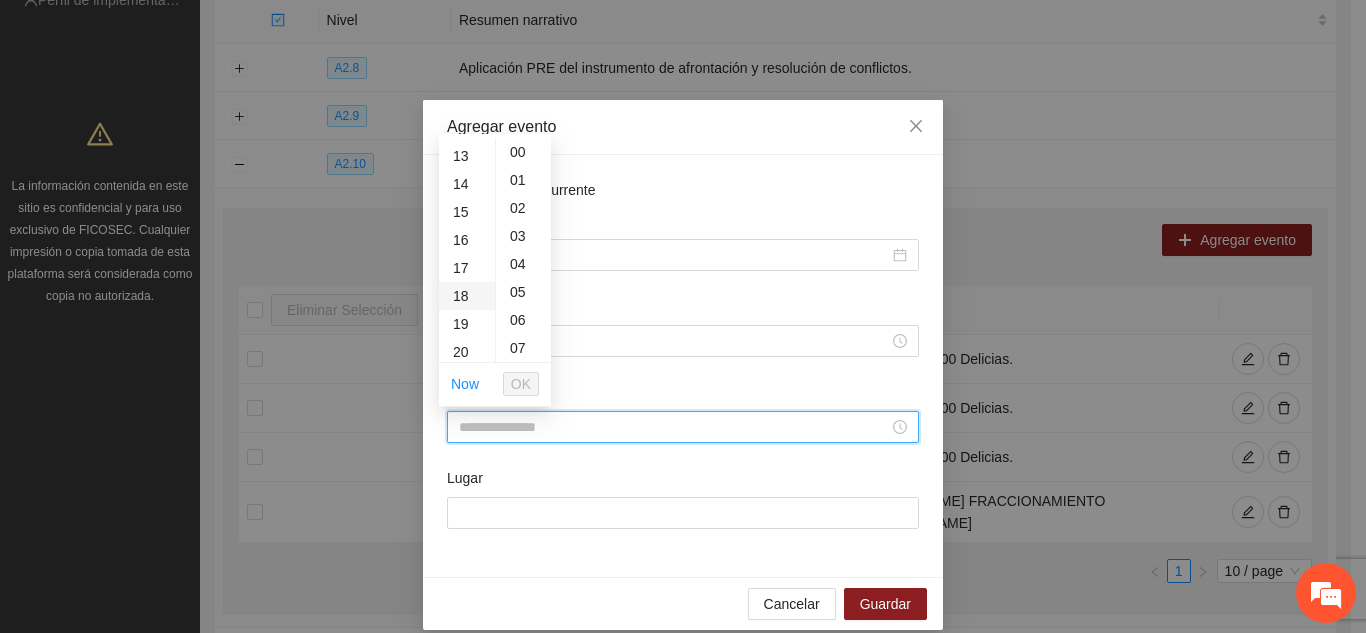 click on "18" at bounding box center [467, 296] 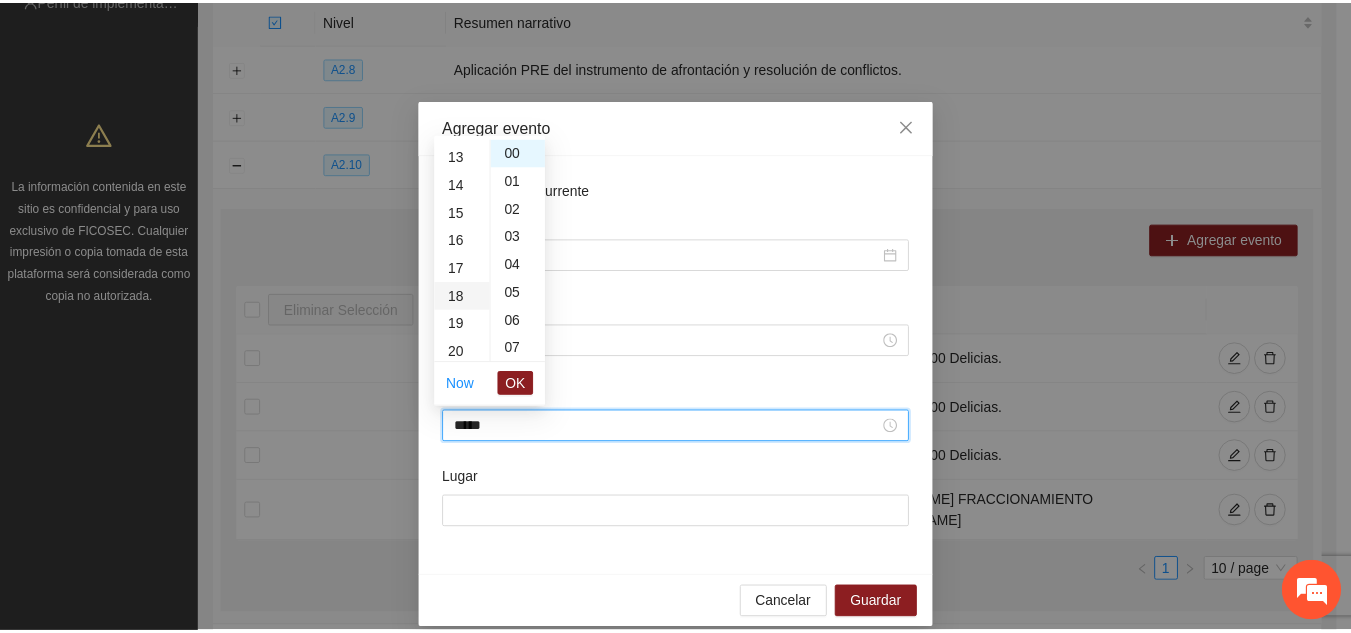 scroll, scrollTop: 504, scrollLeft: 0, axis: vertical 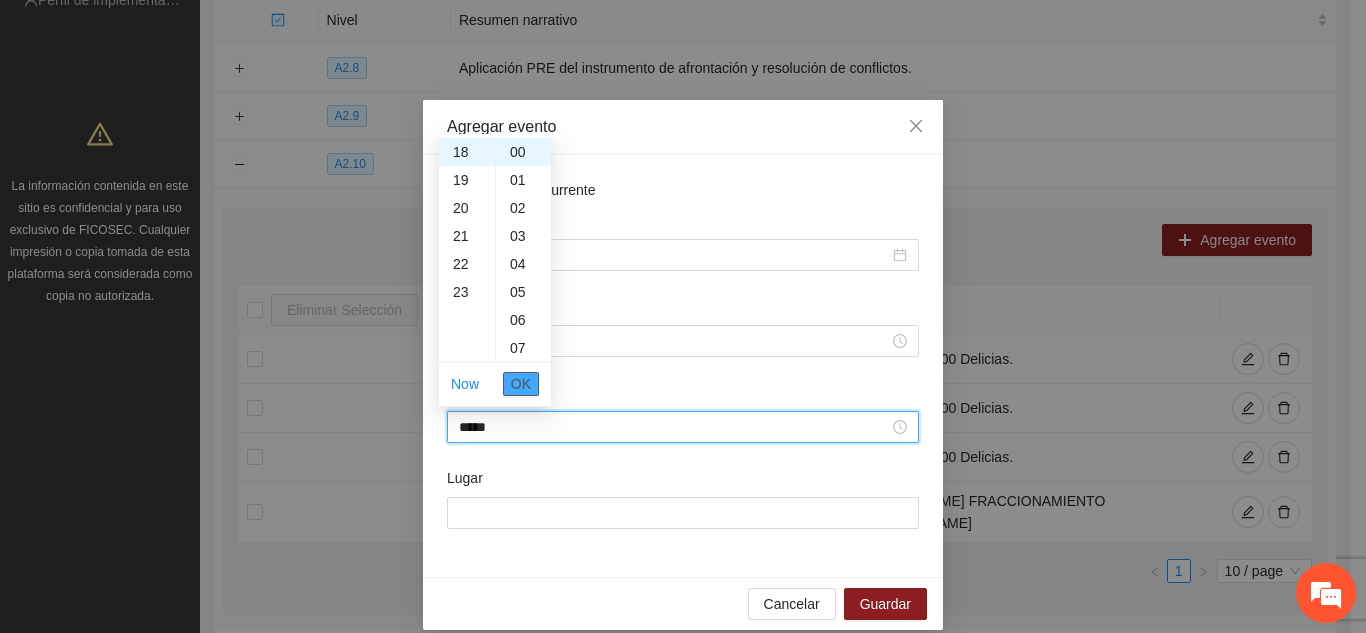 click on "OK" at bounding box center [521, 384] 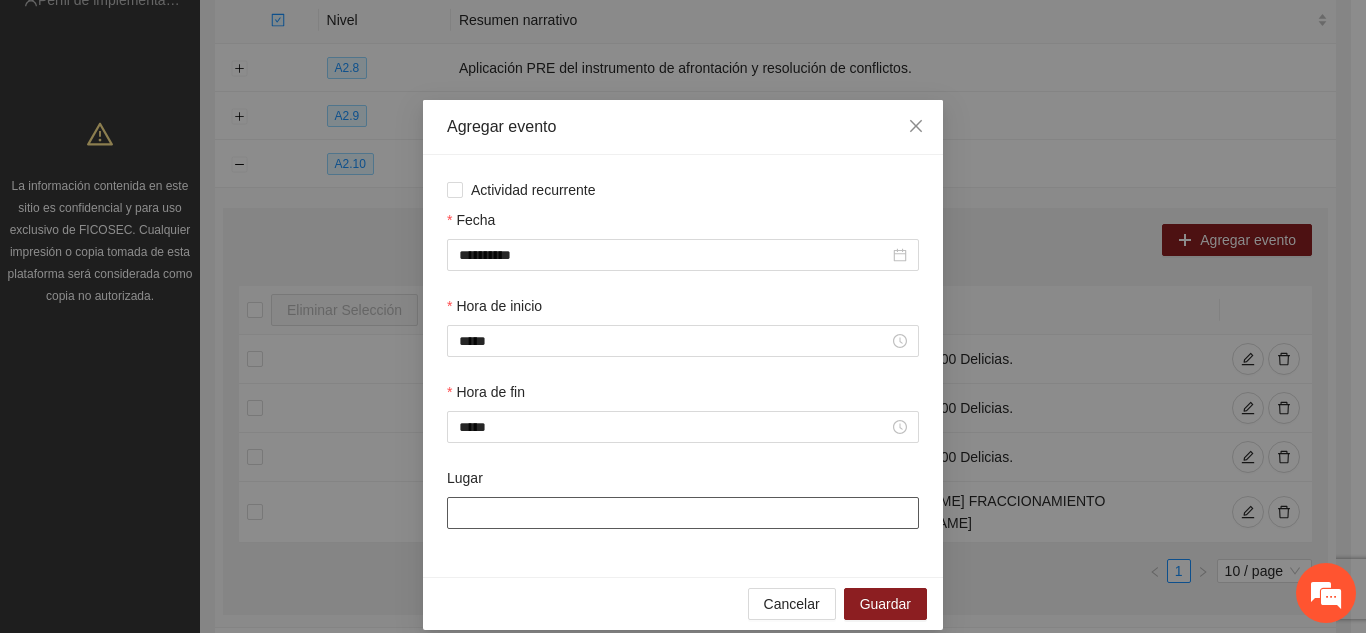 click on "Lugar" at bounding box center [683, 513] 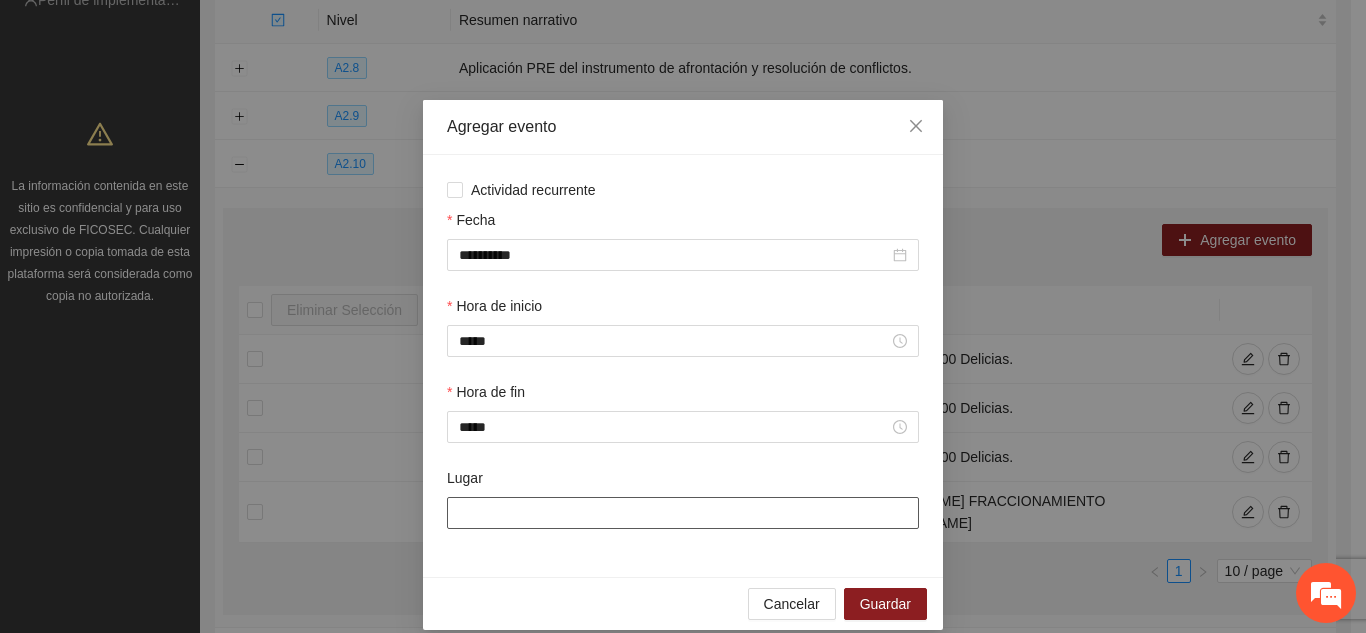 type on "**********" 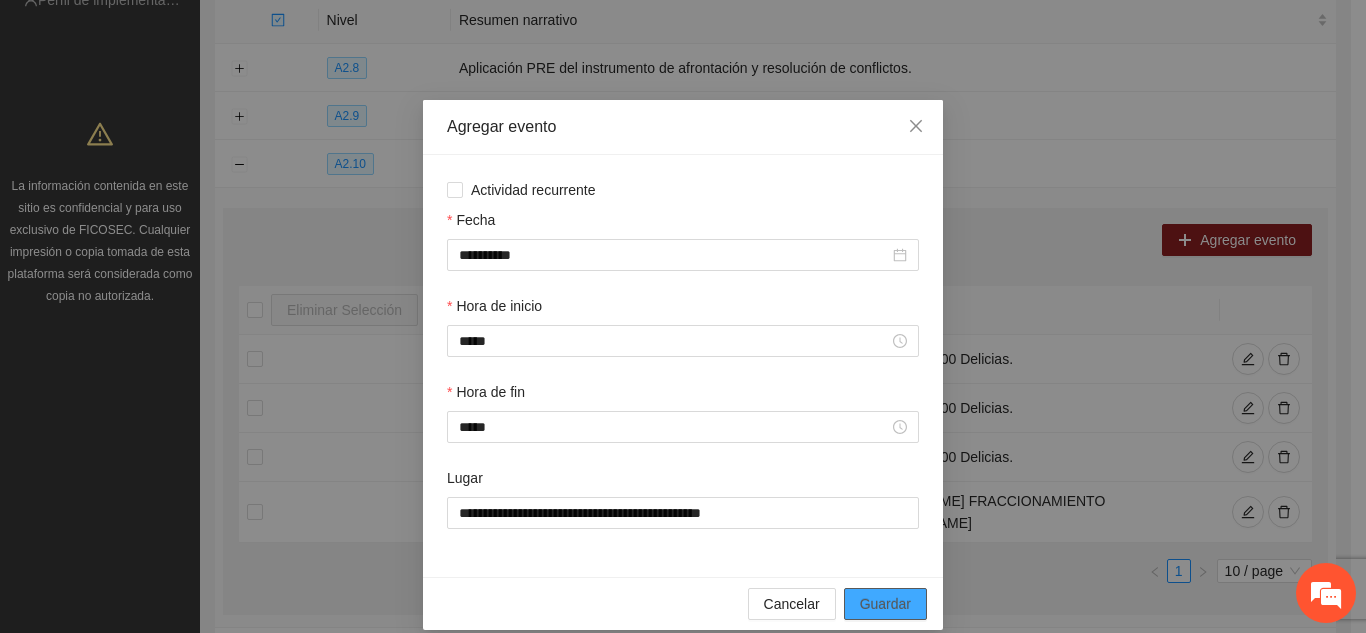 click on "Guardar" at bounding box center (885, 604) 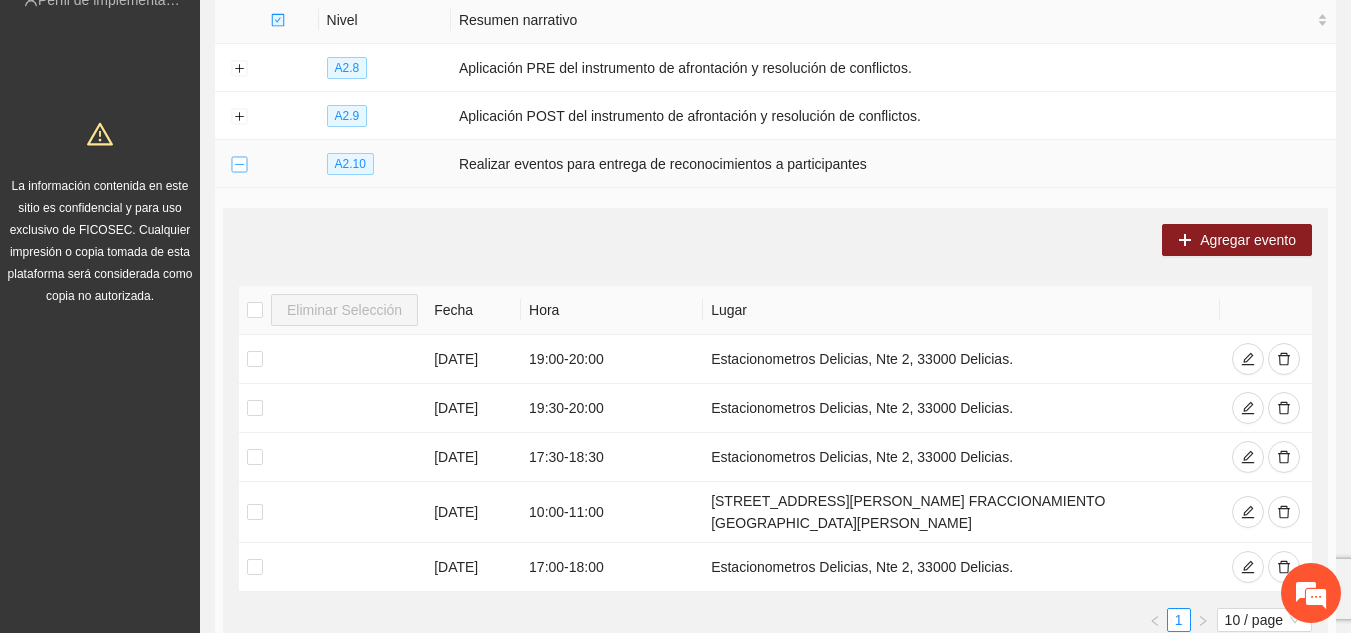 click at bounding box center [239, 165] 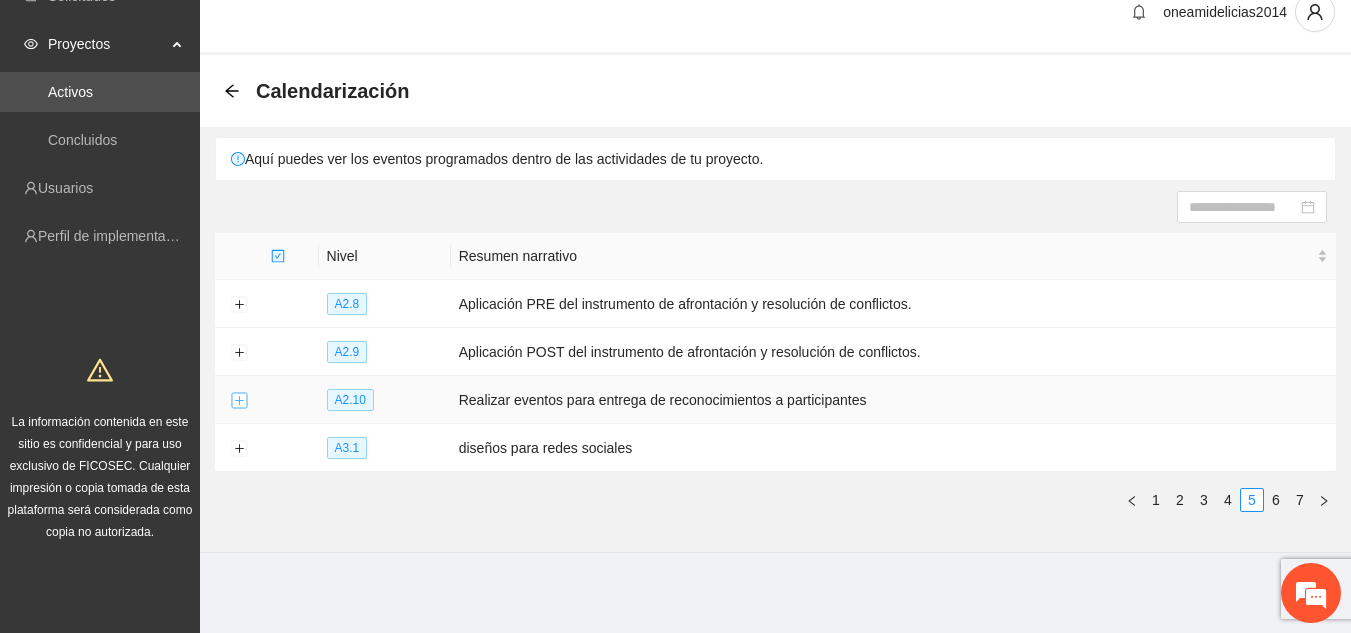 scroll, scrollTop: 24, scrollLeft: 0, axis: vertical 